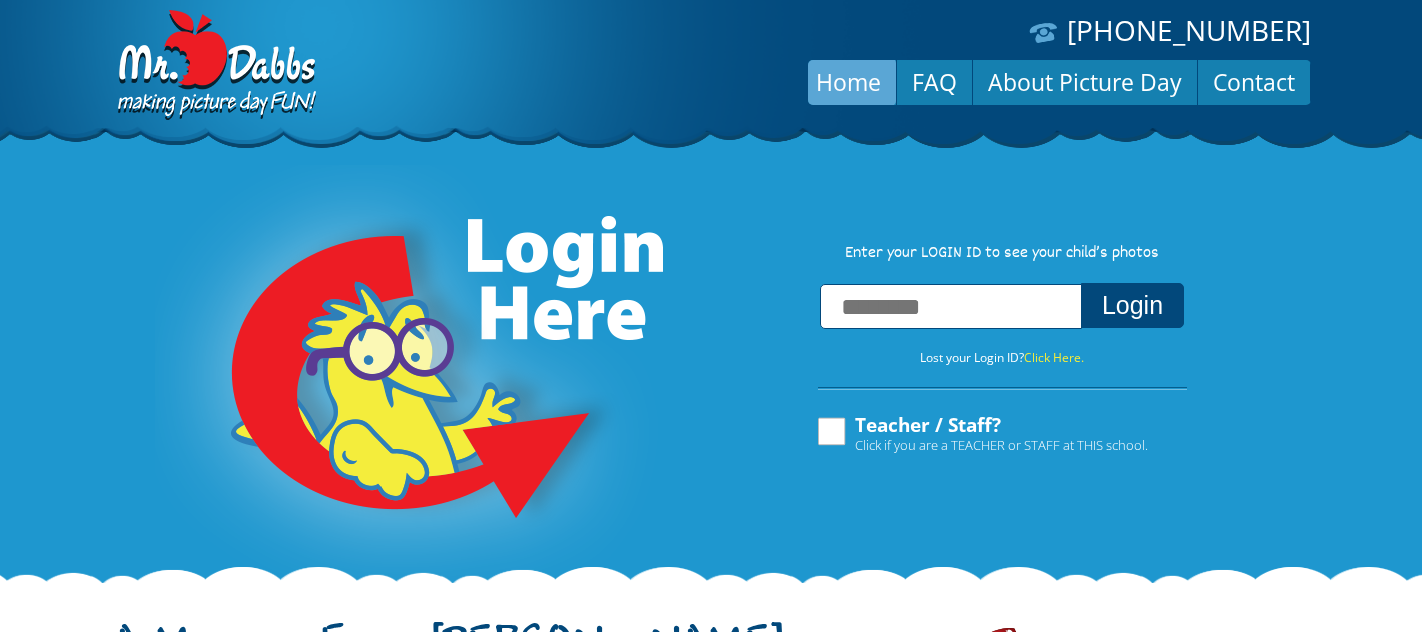 scroll, scrollTop: 0, scrollLeft: 0, axis: both 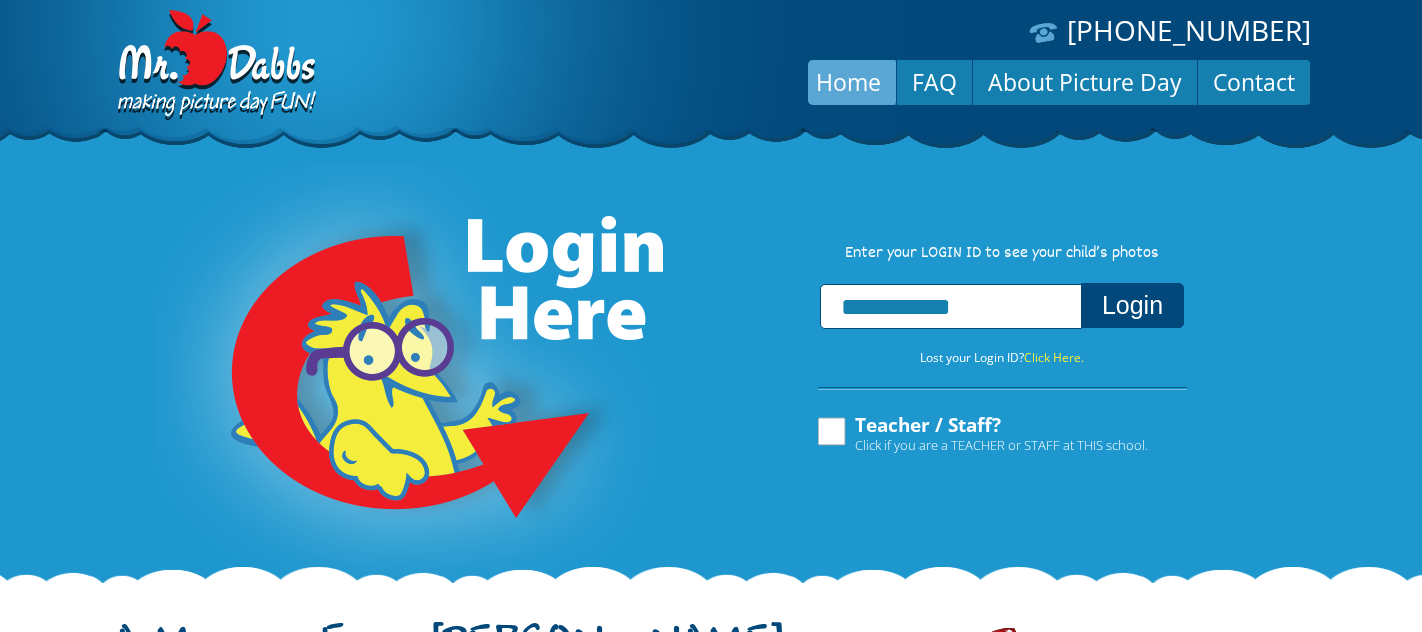 type on "**********" 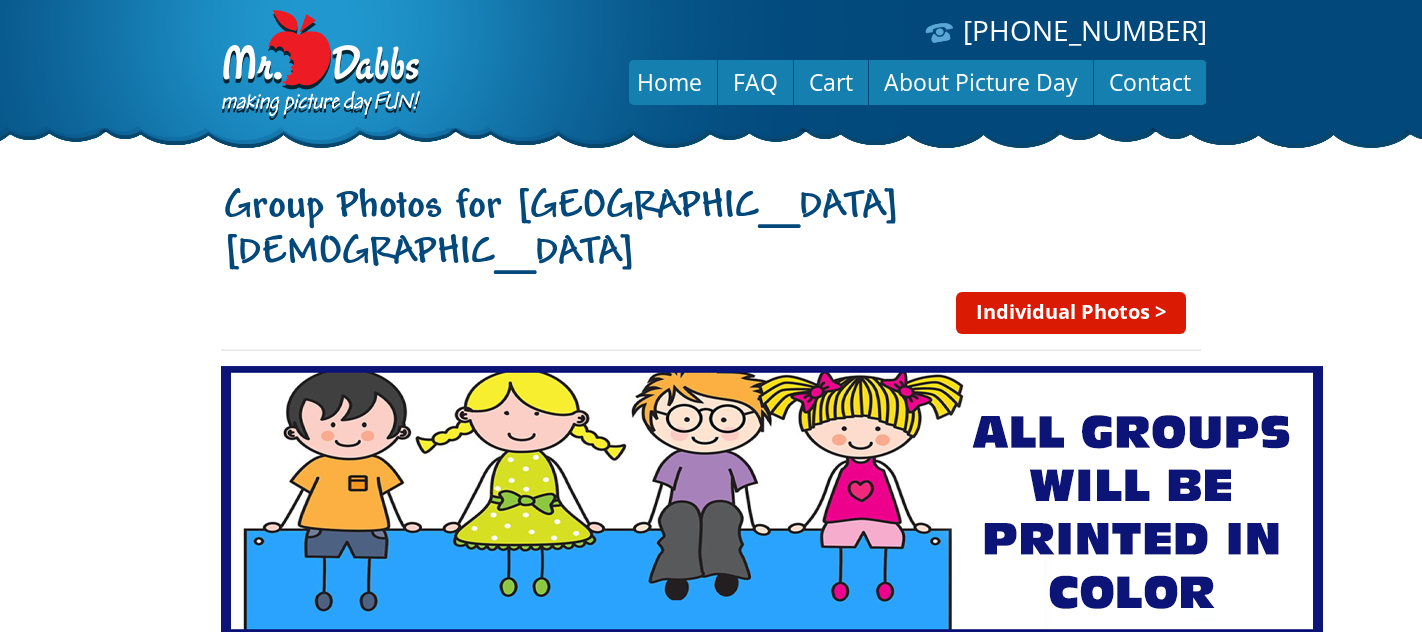 scroll, scrollTop: 0, scrollLeft: 0, axis: both 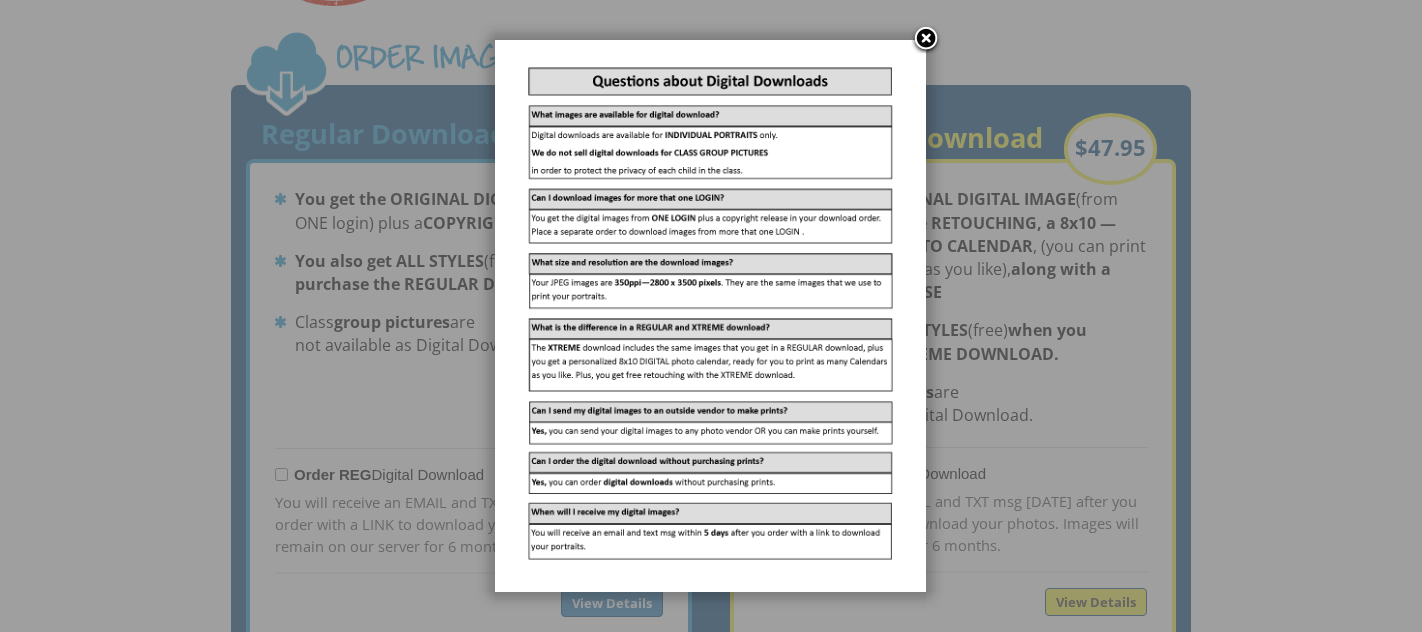 click at bounding box center [926, 40] 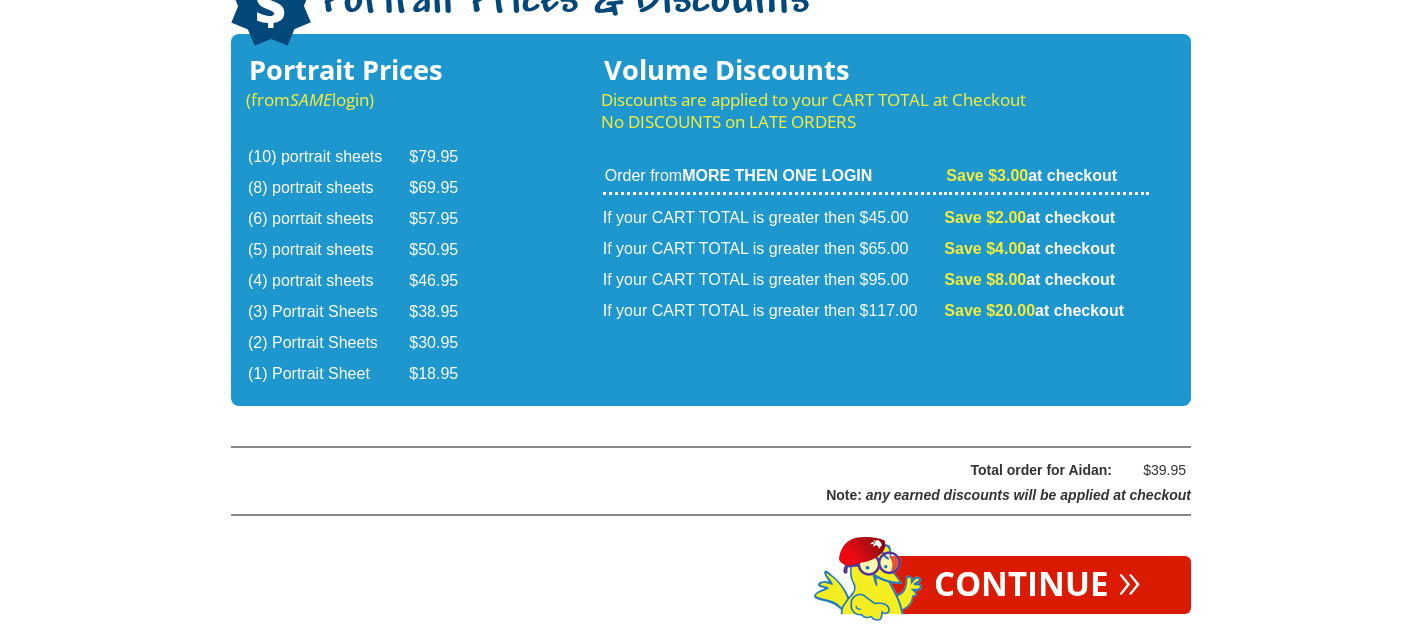 scroll, scrollTop: 3342, scrollLeft: 0, axis: vertical 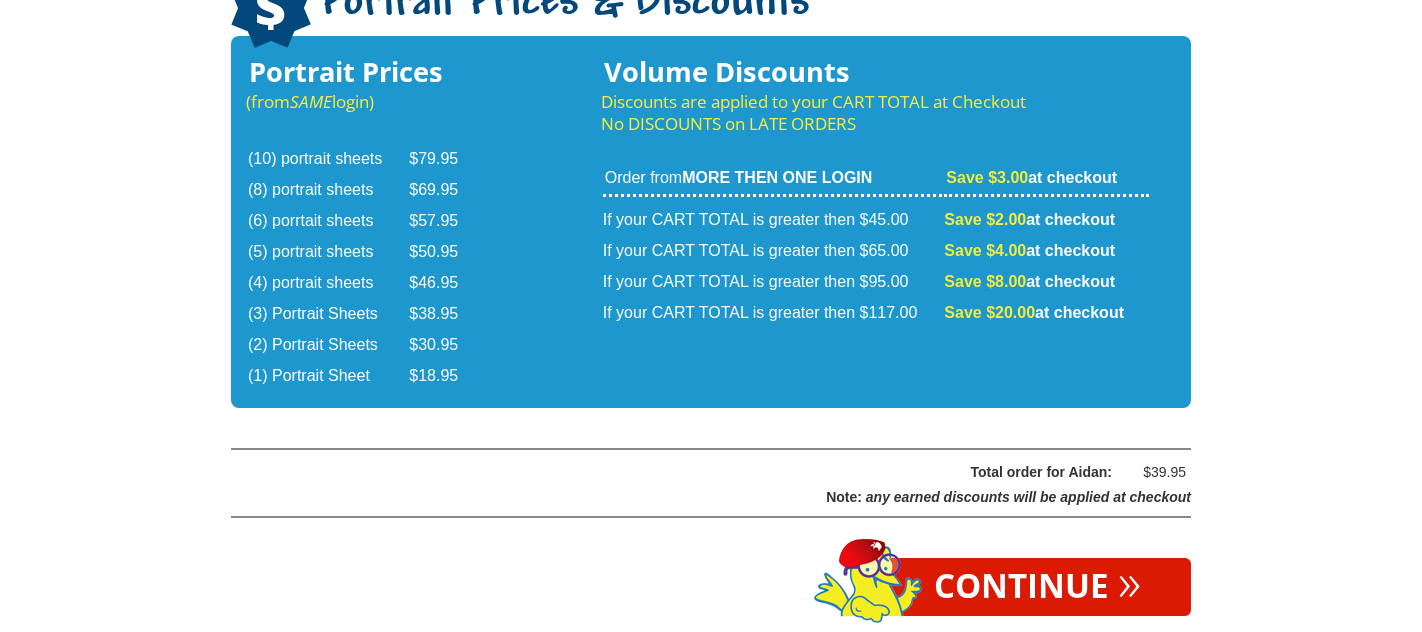 click on "Continue
»" at bounding box center [1037, 587] 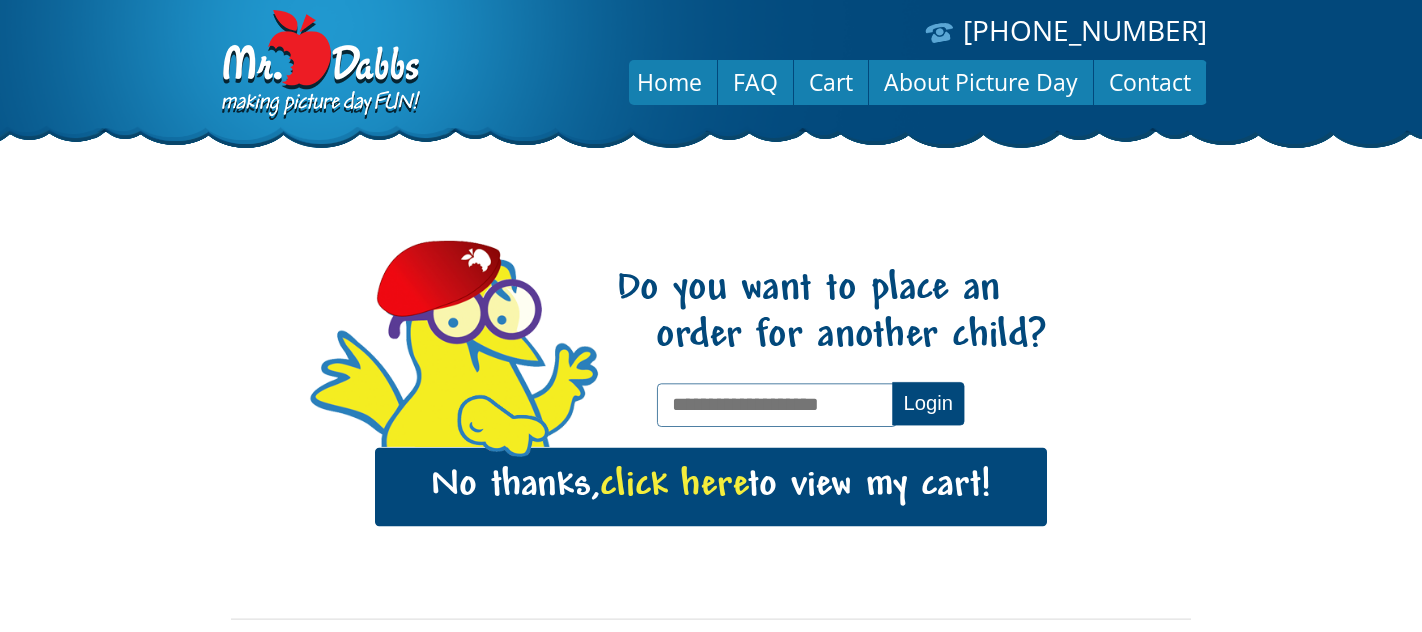 scroll, scrollTop: 0, scrollLeft: 0, axis: both 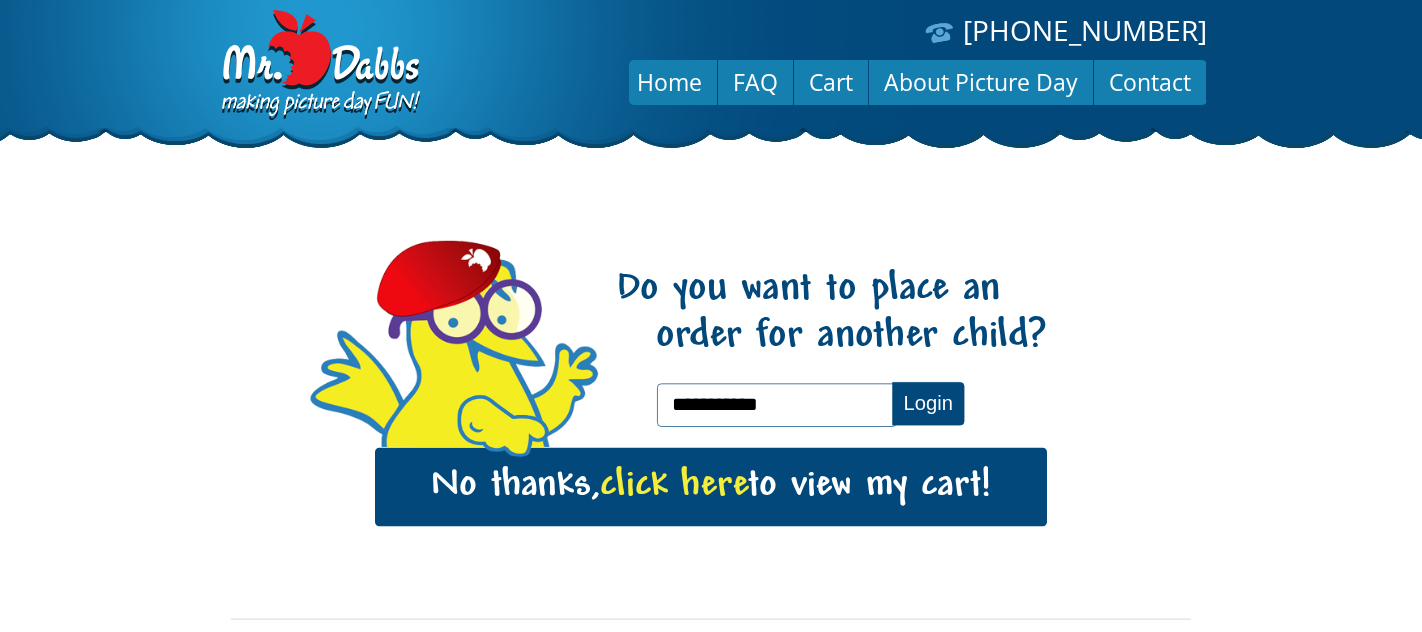 type on "**********" 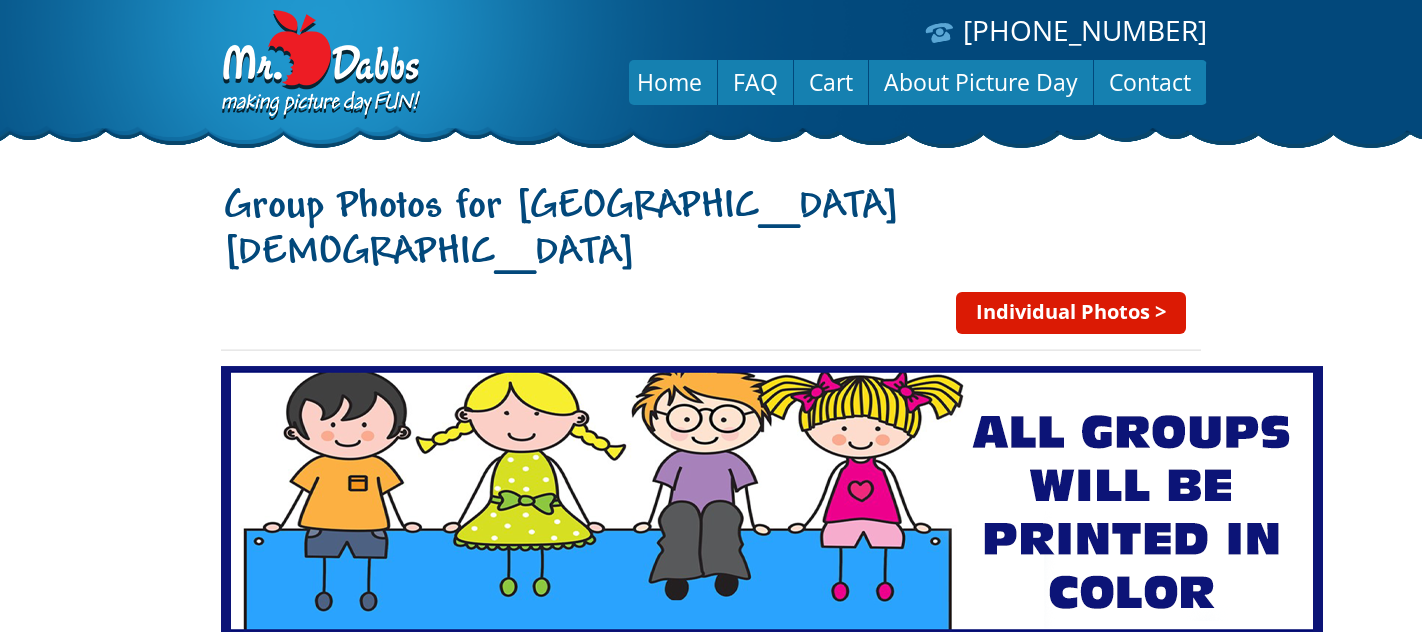 scroll, scrollTop: 0, scrollLeft: 0, axis: both 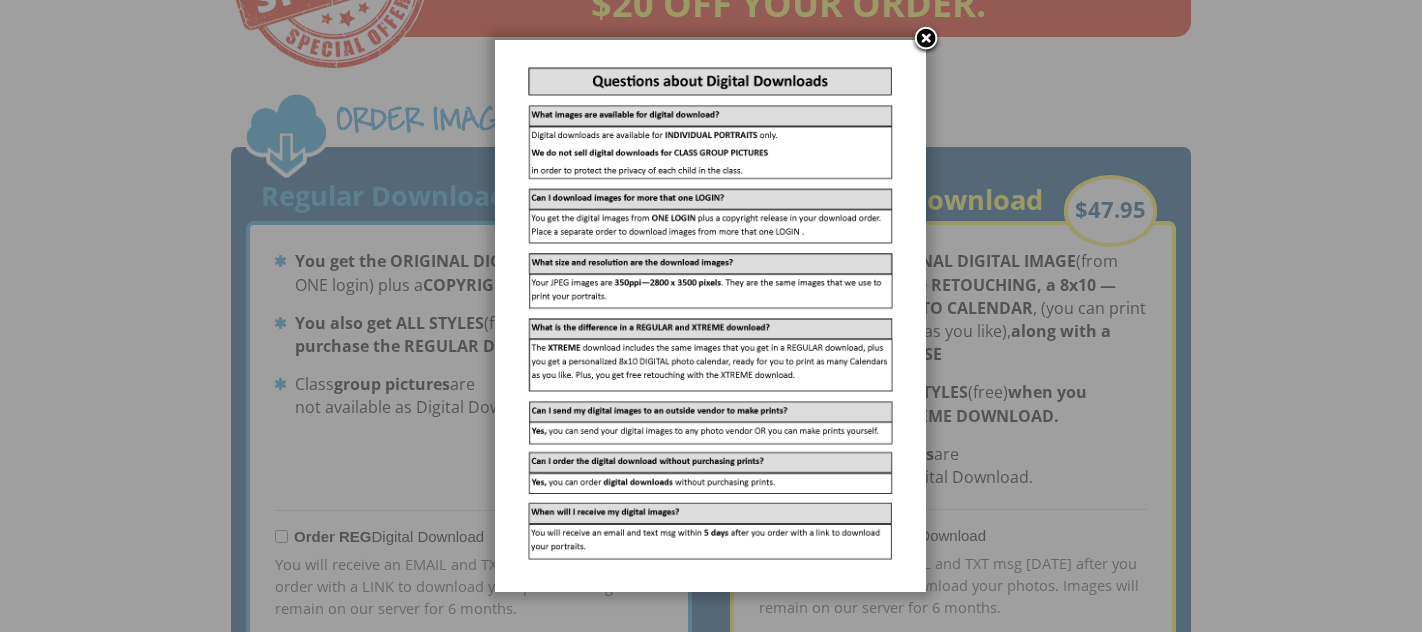 click at bounding box center (926, 40) 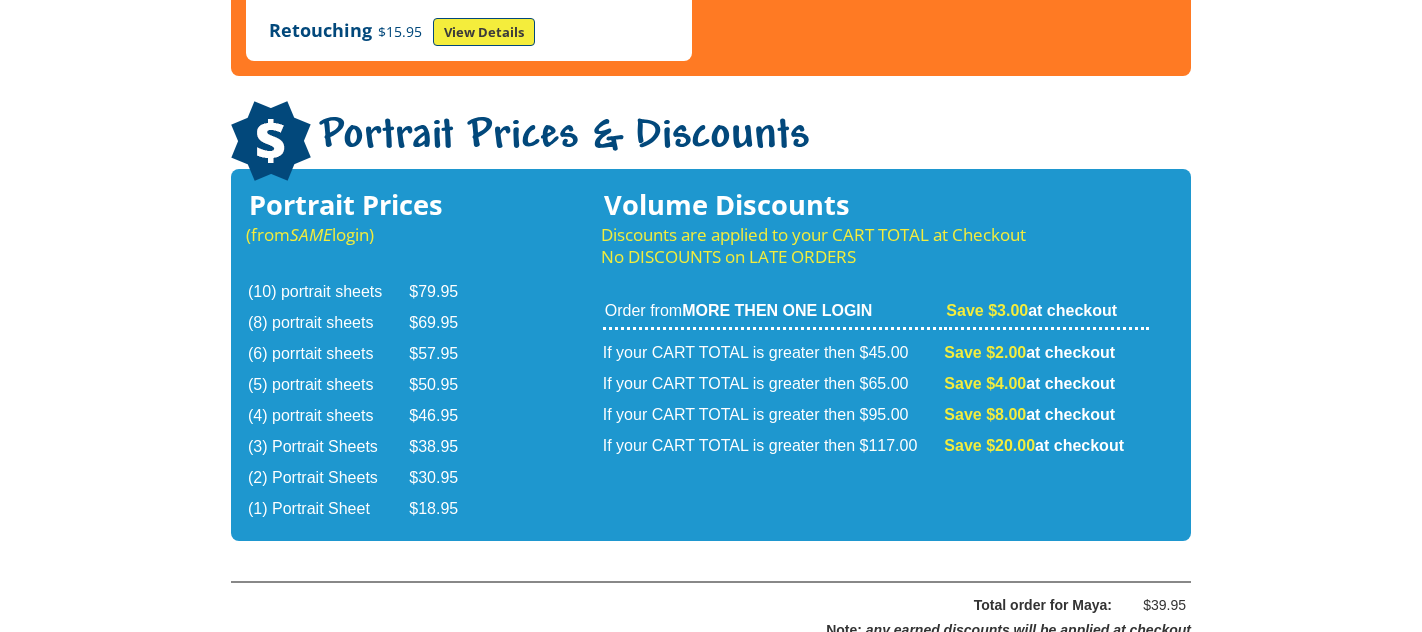 scroll, scrollTop: 3439, scrollLeft: 0, axis: vertical 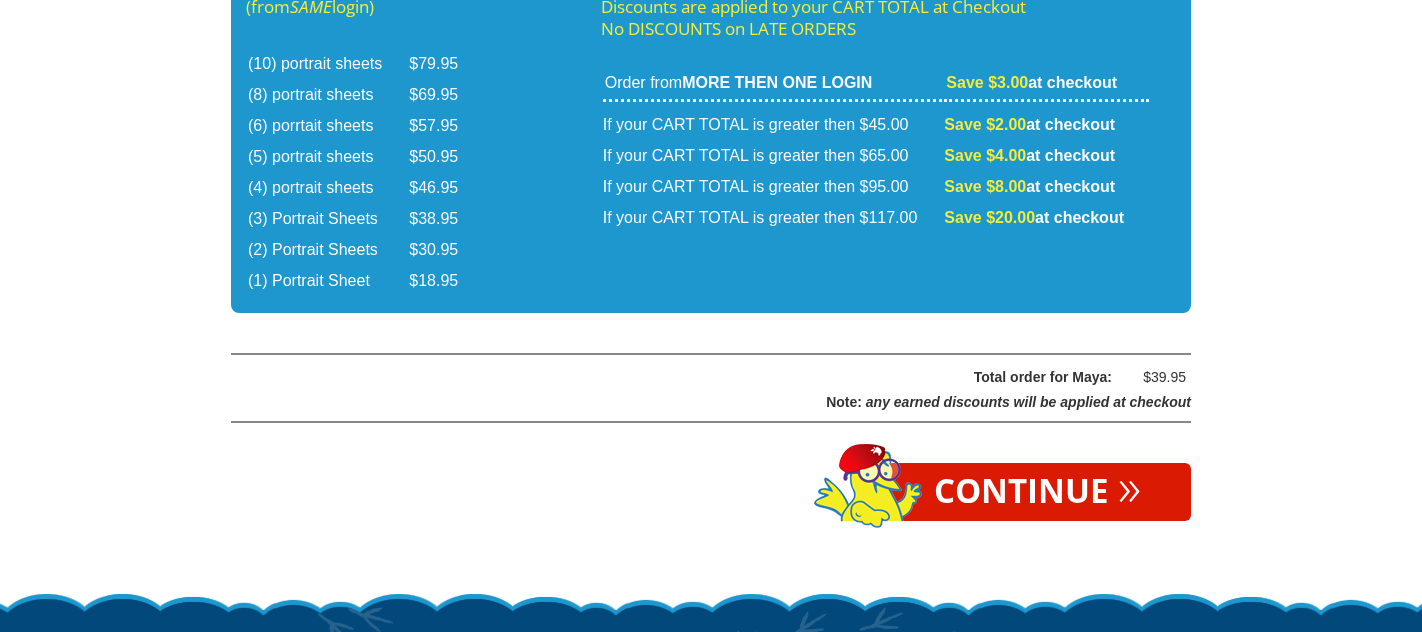 click on "Continue
»" at bounding box center (1037, 492) 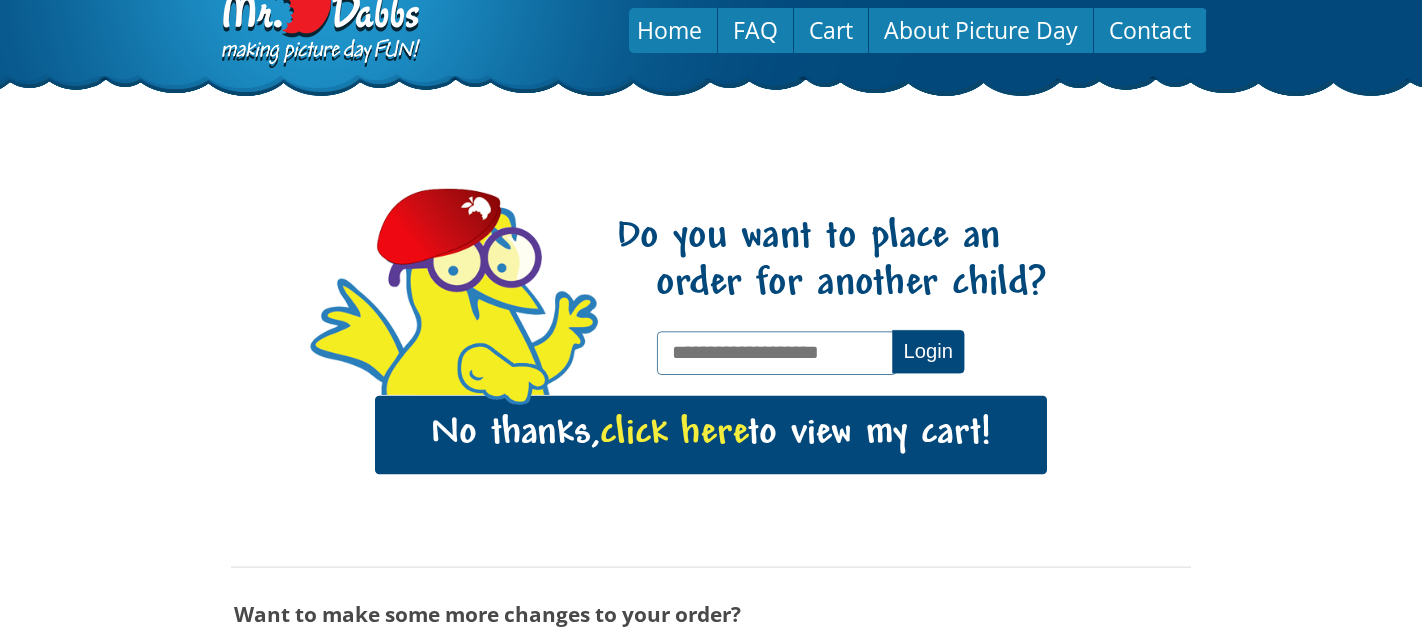 scroll, scrollTop: 0, scrollLeft: 0, axis: both 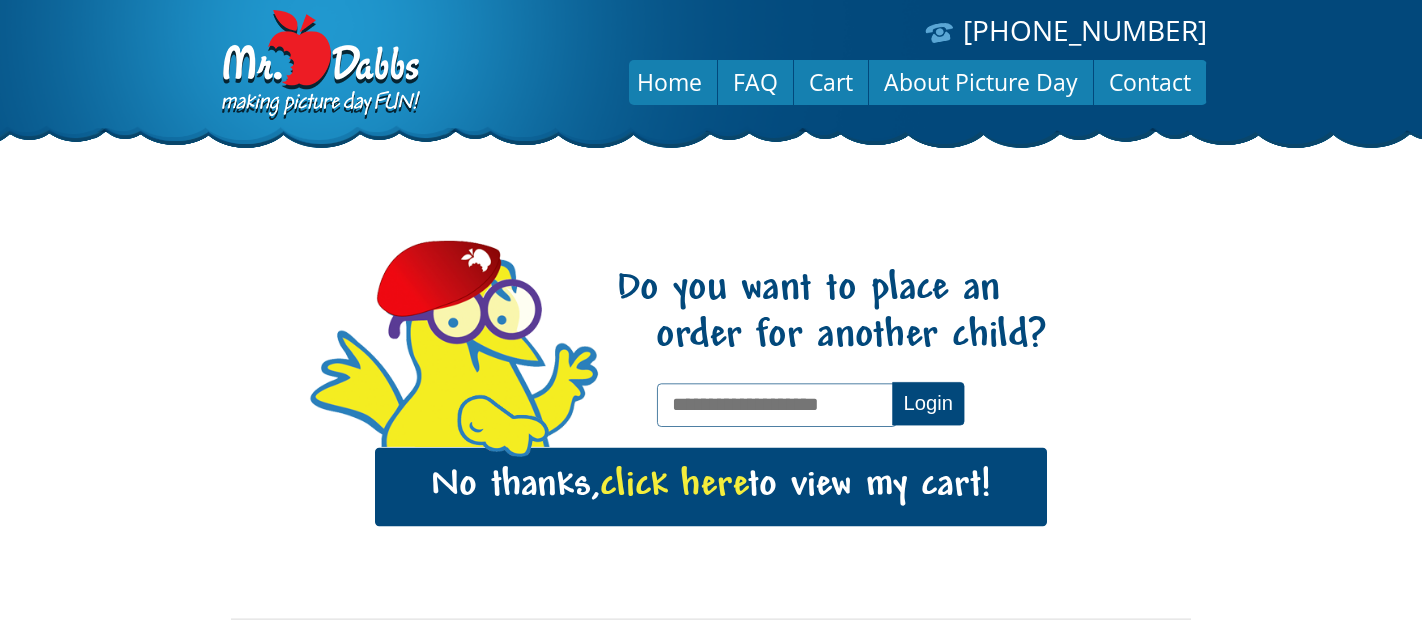 click at bounding box center (776, 404) 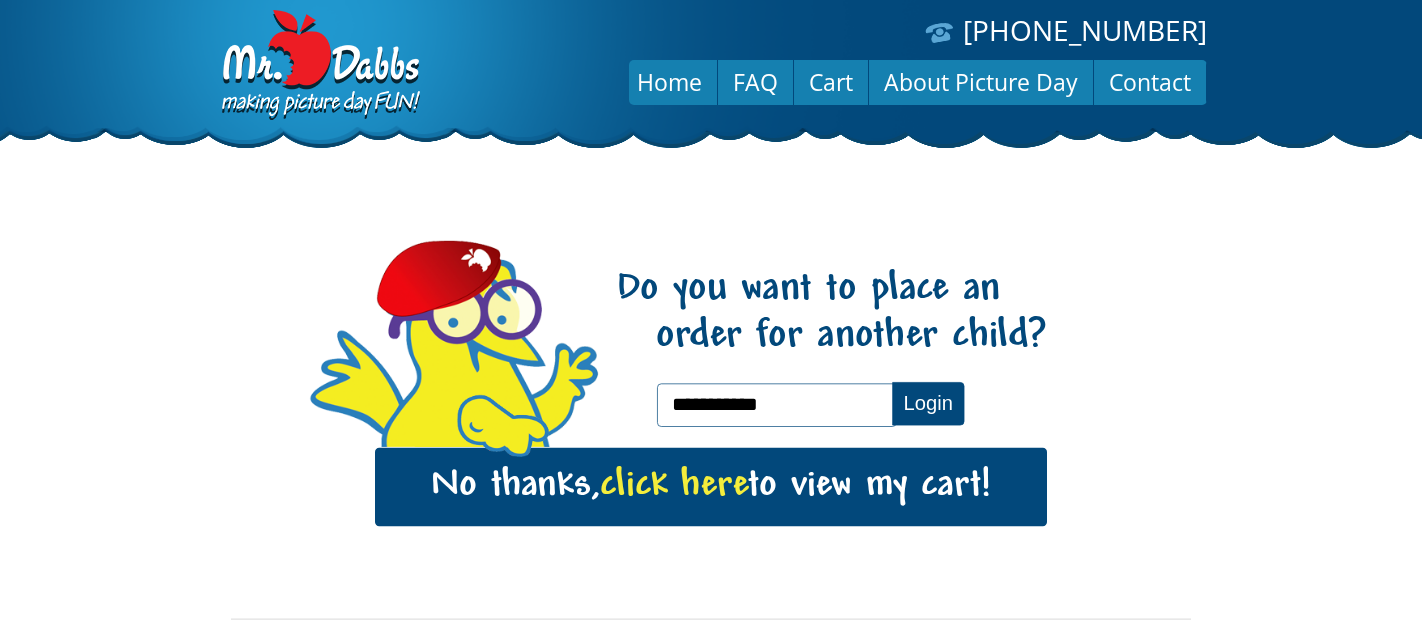 click on "Login" at bounding box center [928, 403] 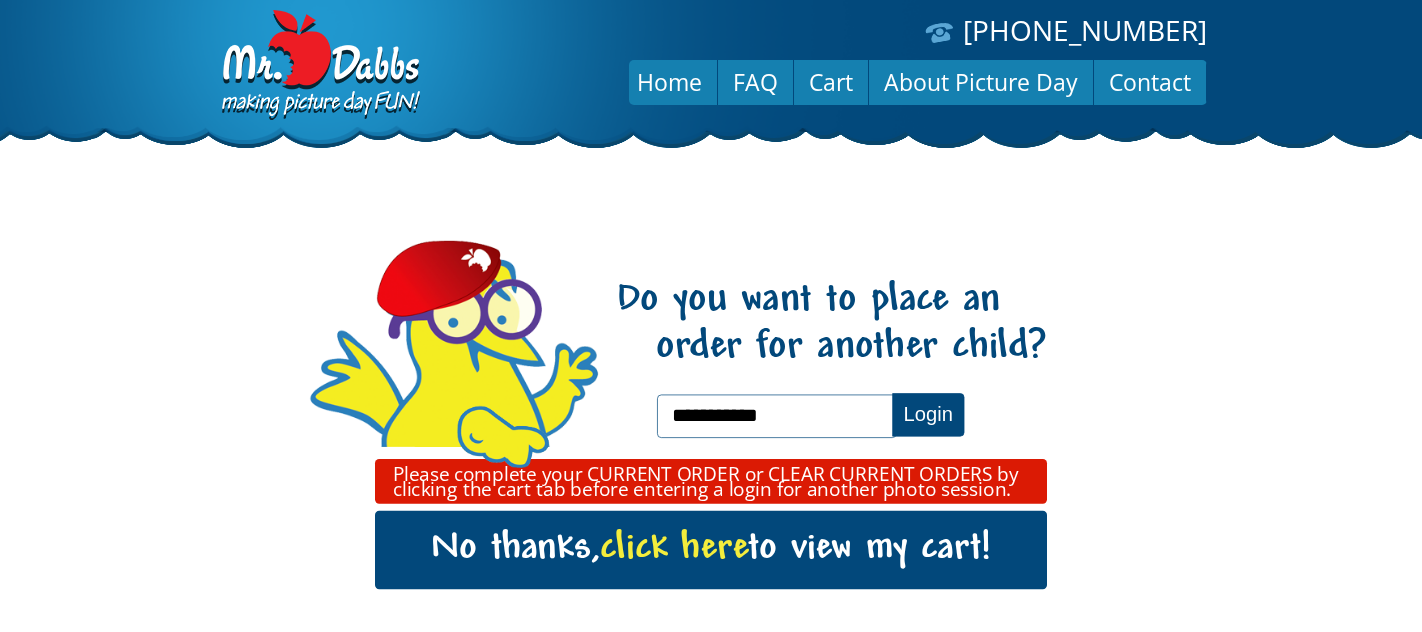 click on "**********" at bounding box center (776, 415) 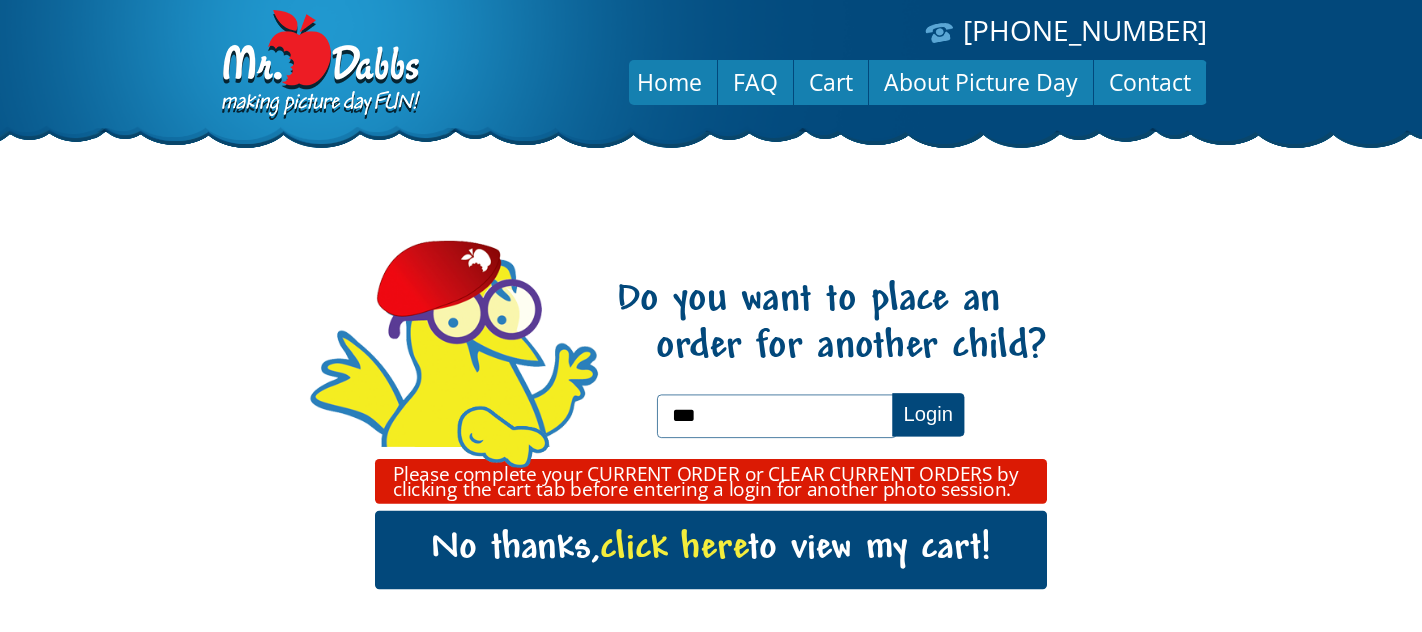 type on "**********" 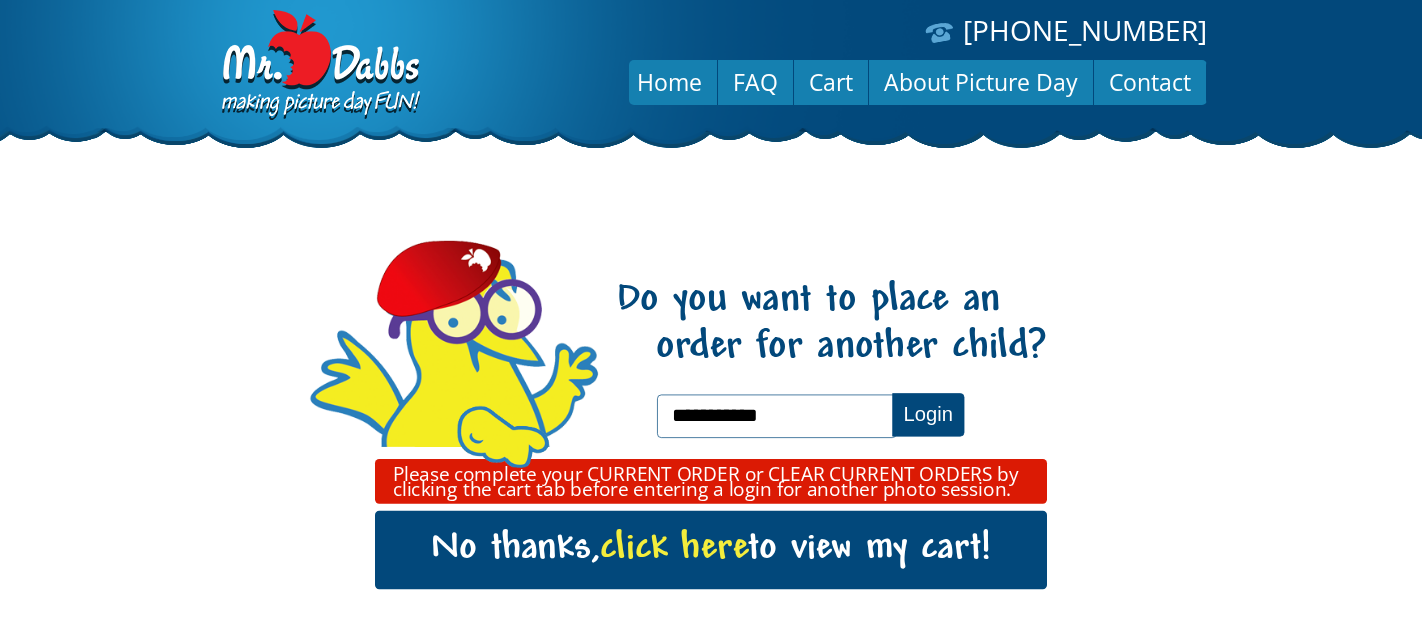 click on "Login" at bounding box center (928, 414) 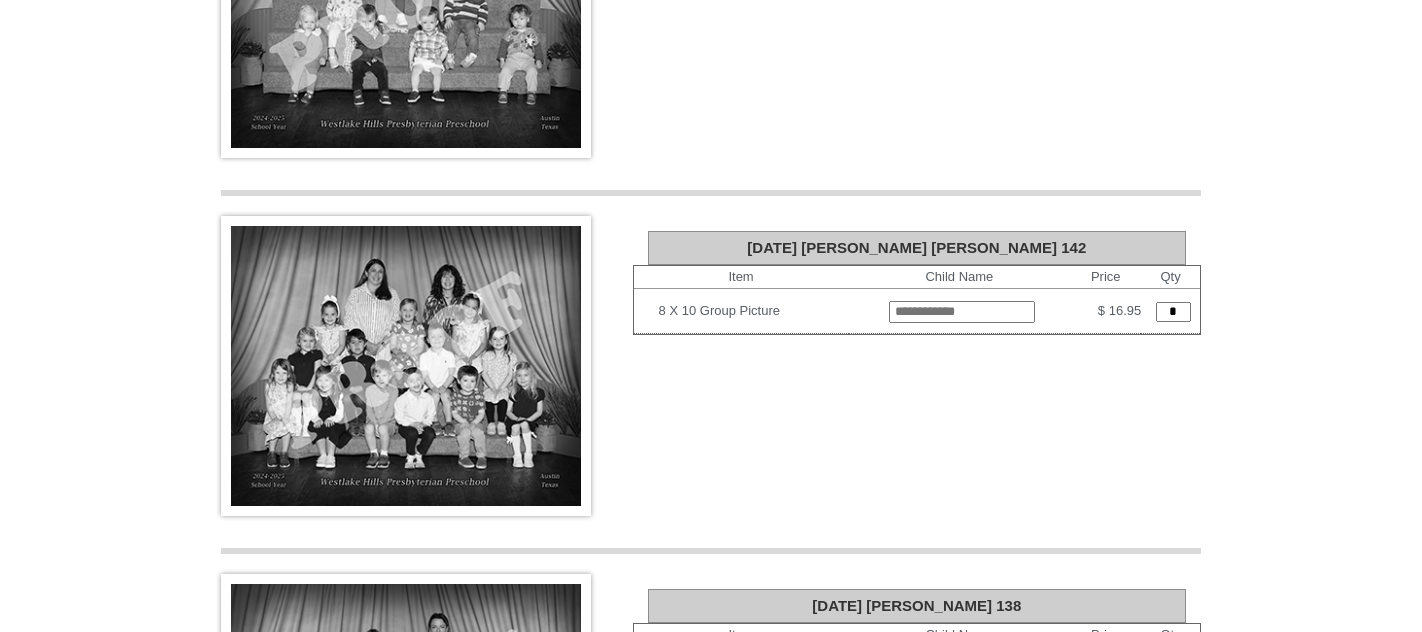 scroll, scrollTop: 786, scrollLeft: 0, axis: vertical 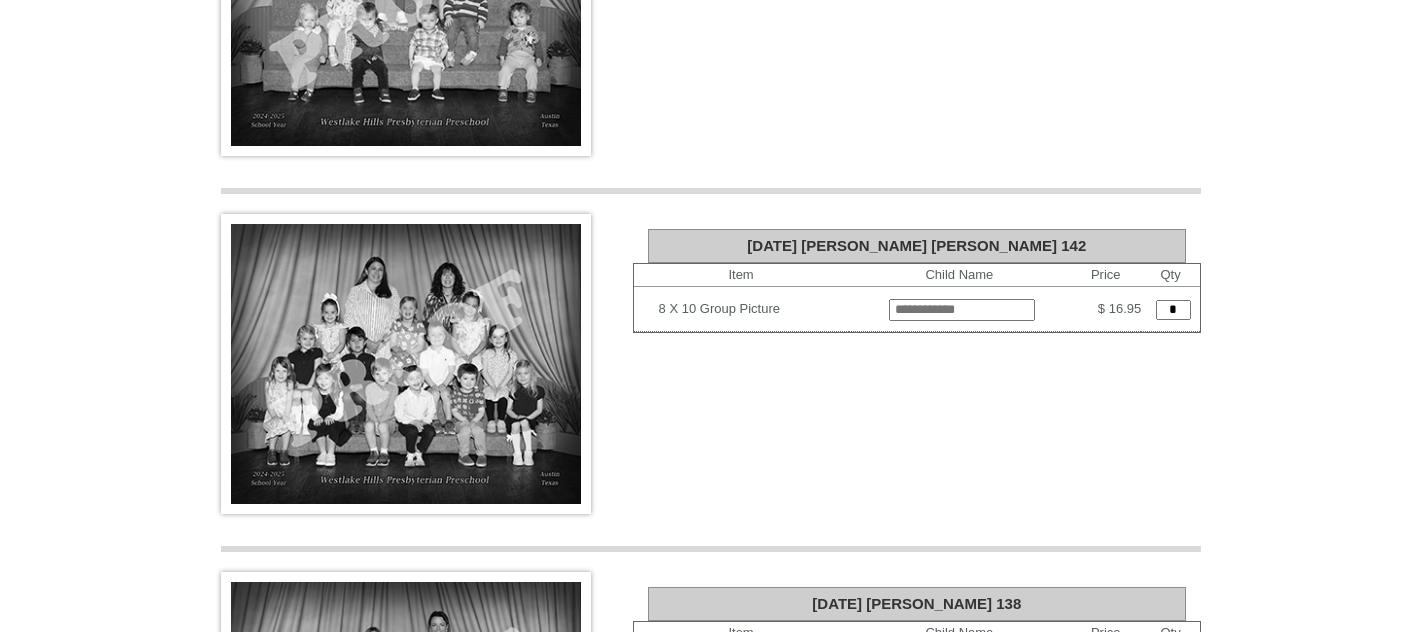 click at bounding box center (962, 310) 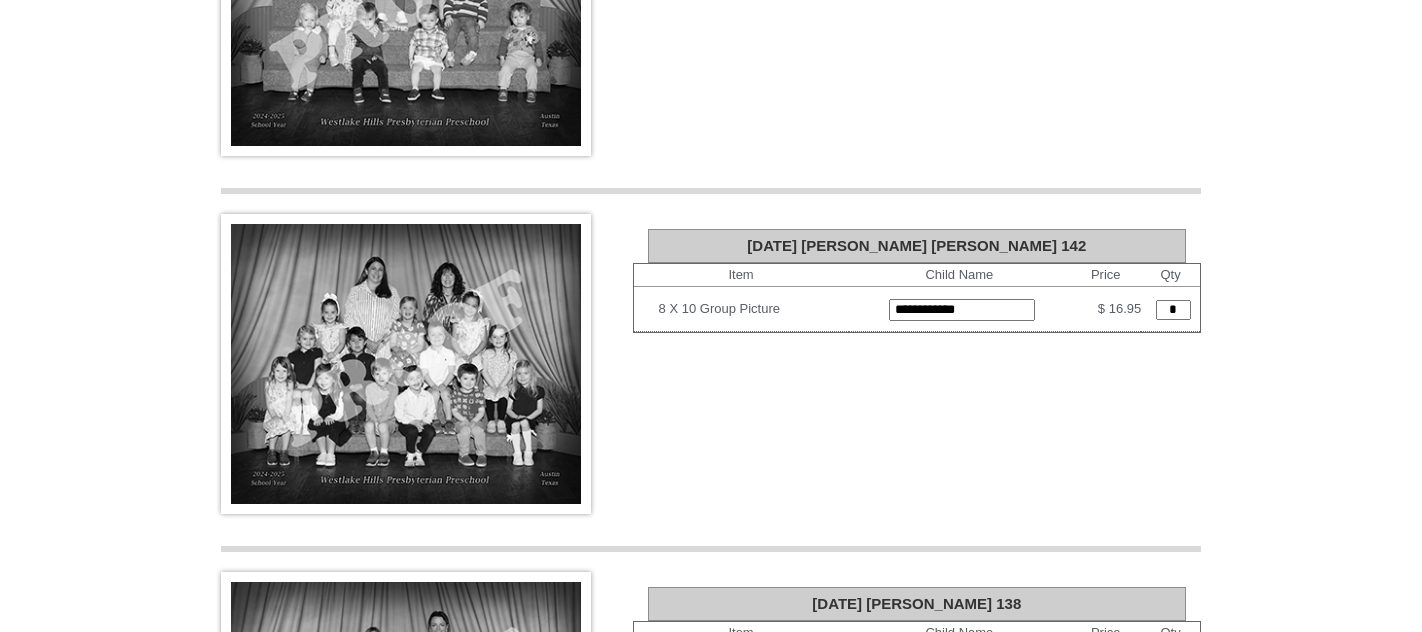type on "**********" 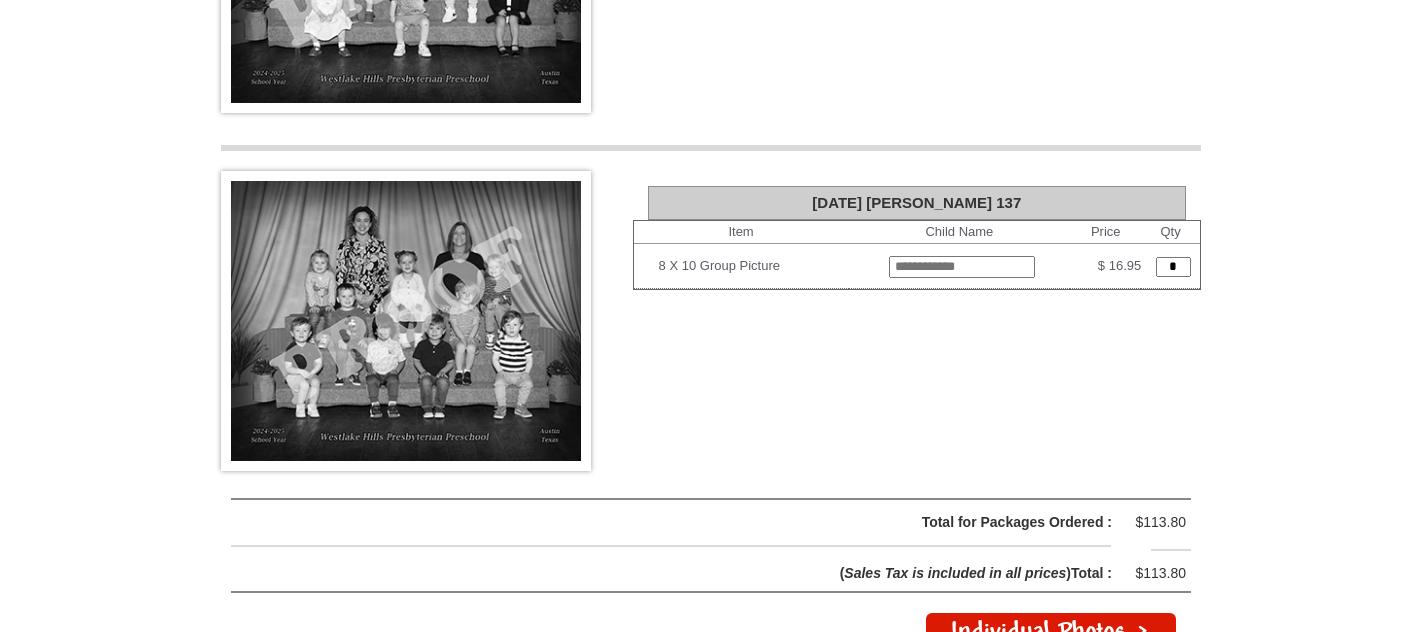 scroll, scrollTop: 5368, scrollLeft: 0, axis: vertical 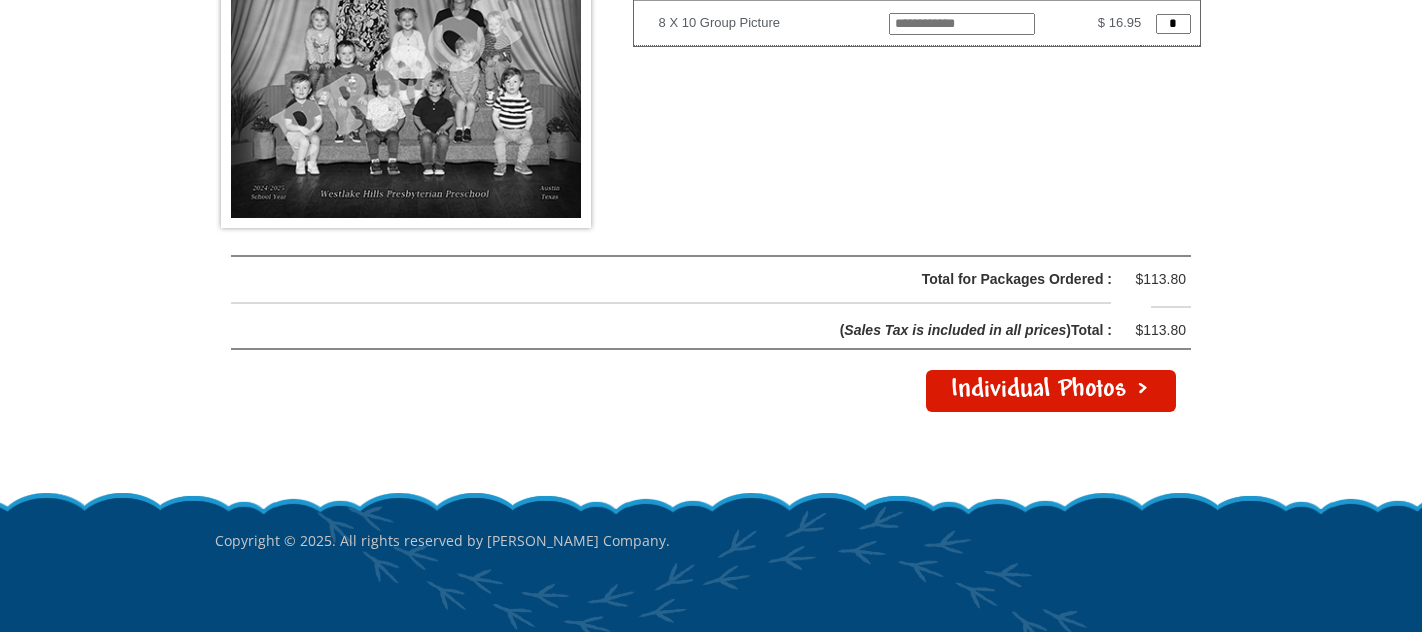 click on "Individual Photos >" at bounding box center (1051, 391) 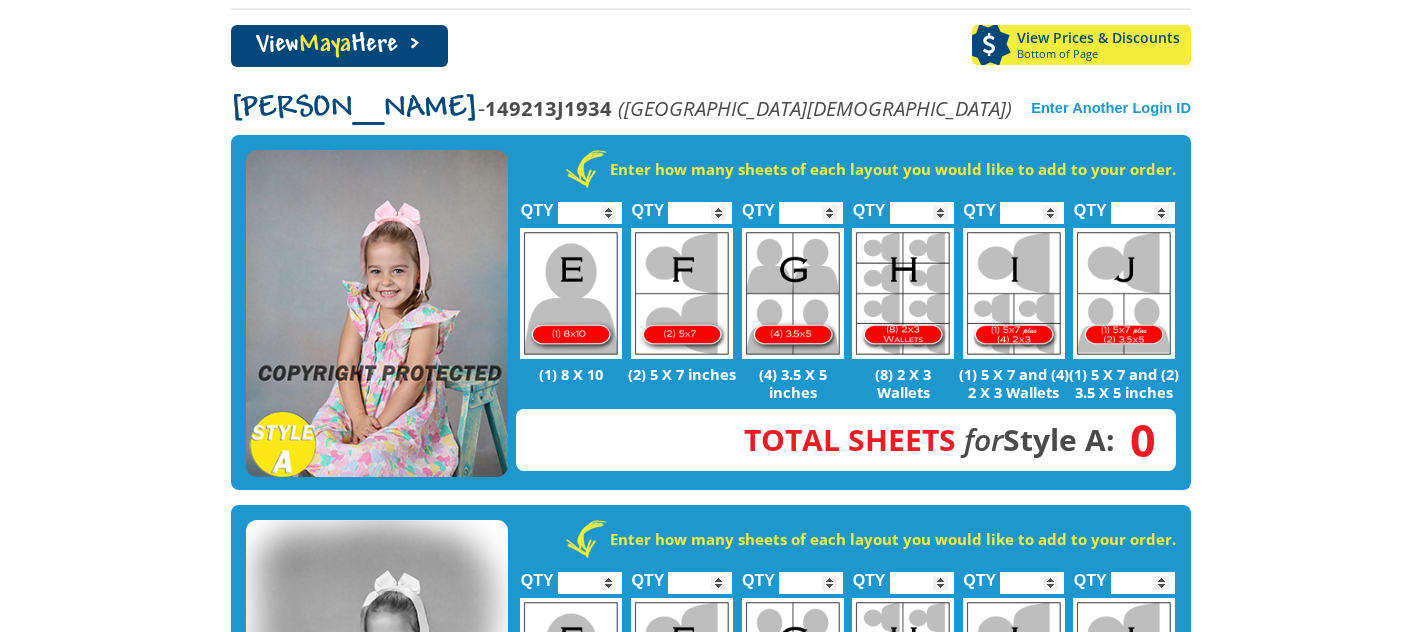 scroll, scrollTop: 359, scrollLeft: 0, axis: vertical 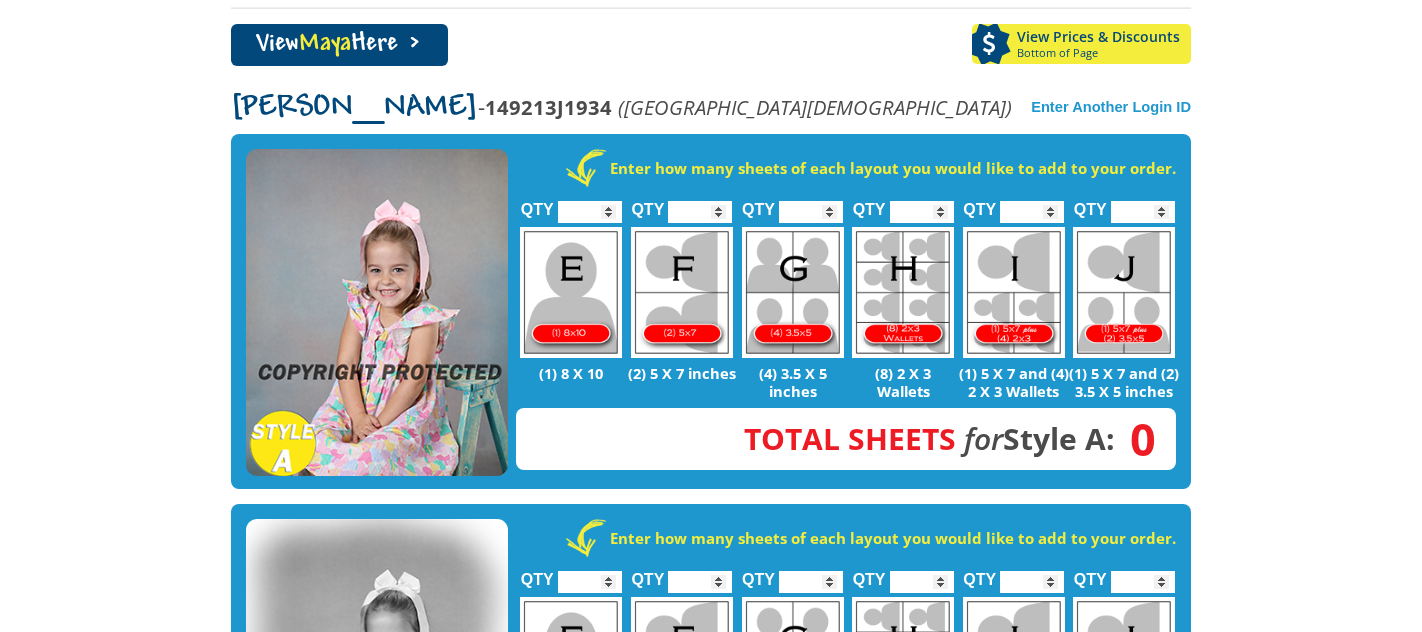 type on "*" 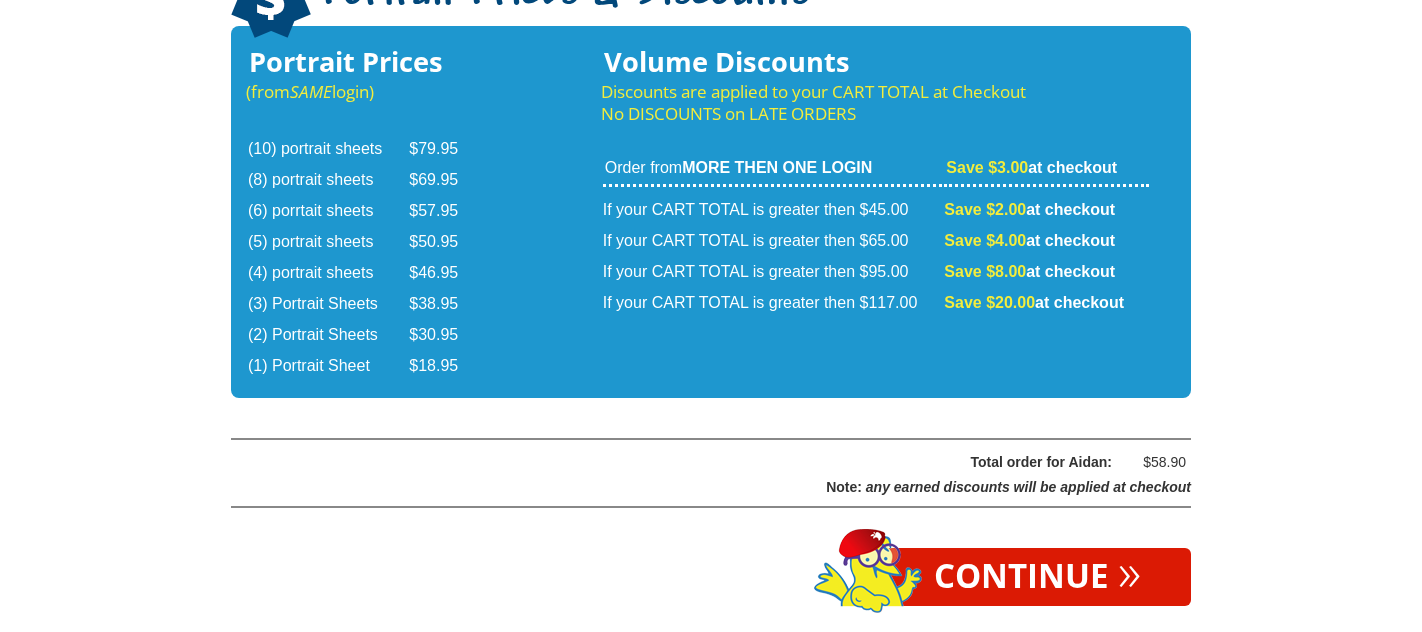 scroll, scrollTop: 3351, scrollLeft: 0, axis: vertical 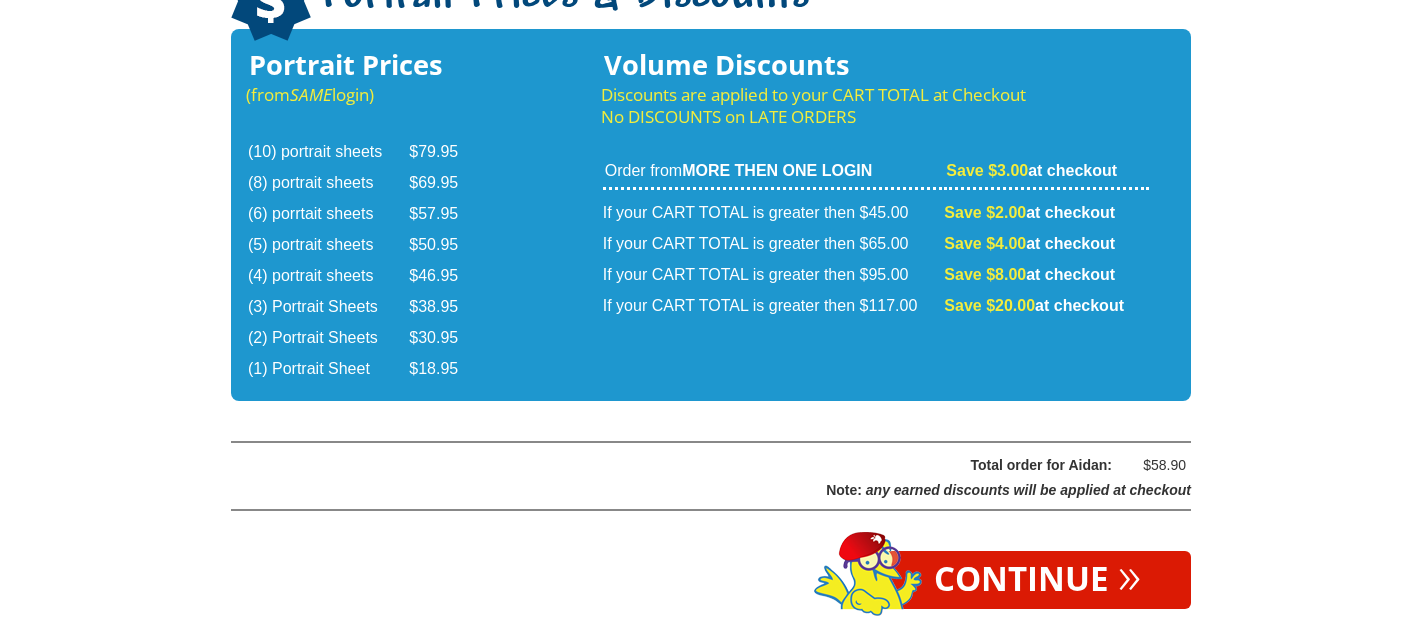 click on "Continue
»" at bounding box center (1037, 580) 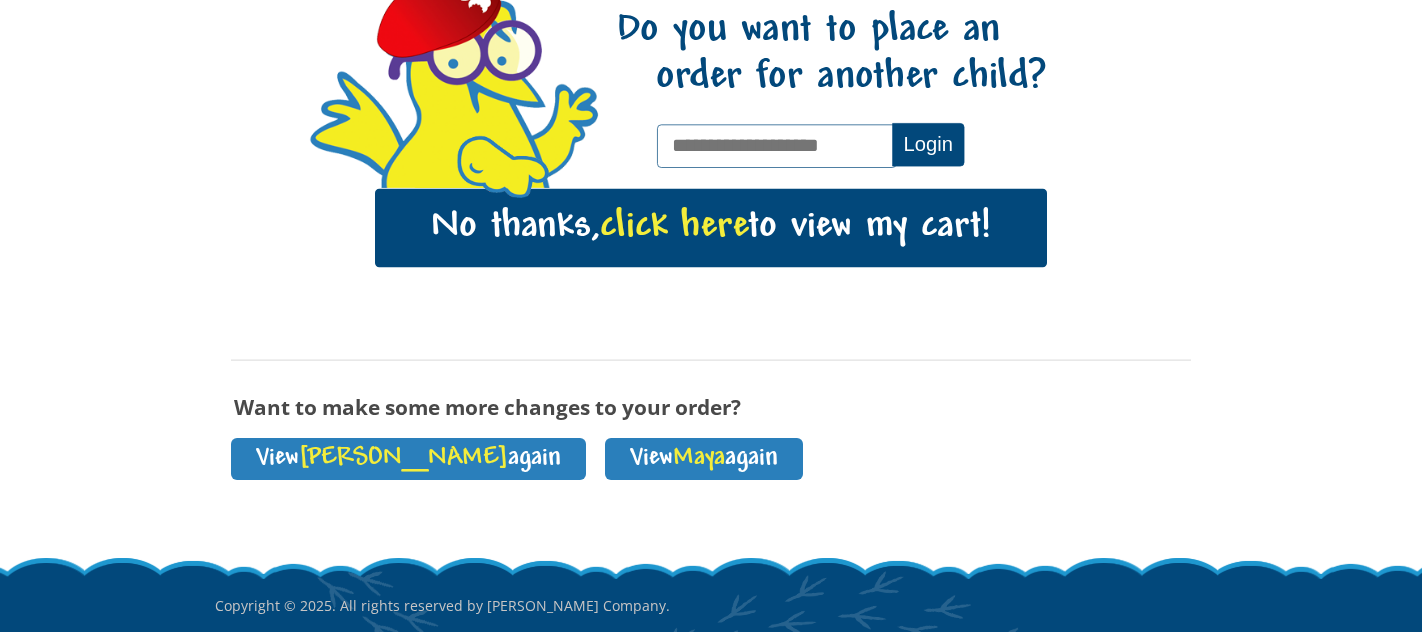 scroll, scrollTop: 336, scrollLeft: 0, axis: vertical 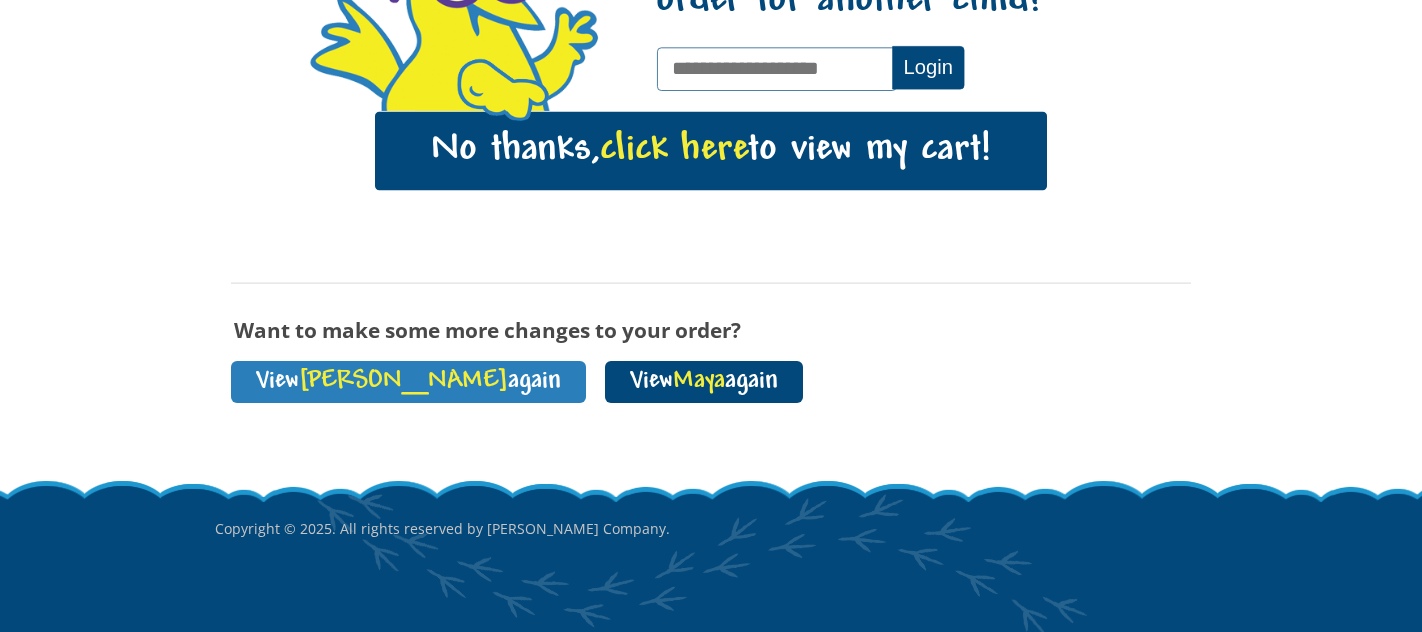 click on "View  Maya  again" at bounding box center (704, 382) 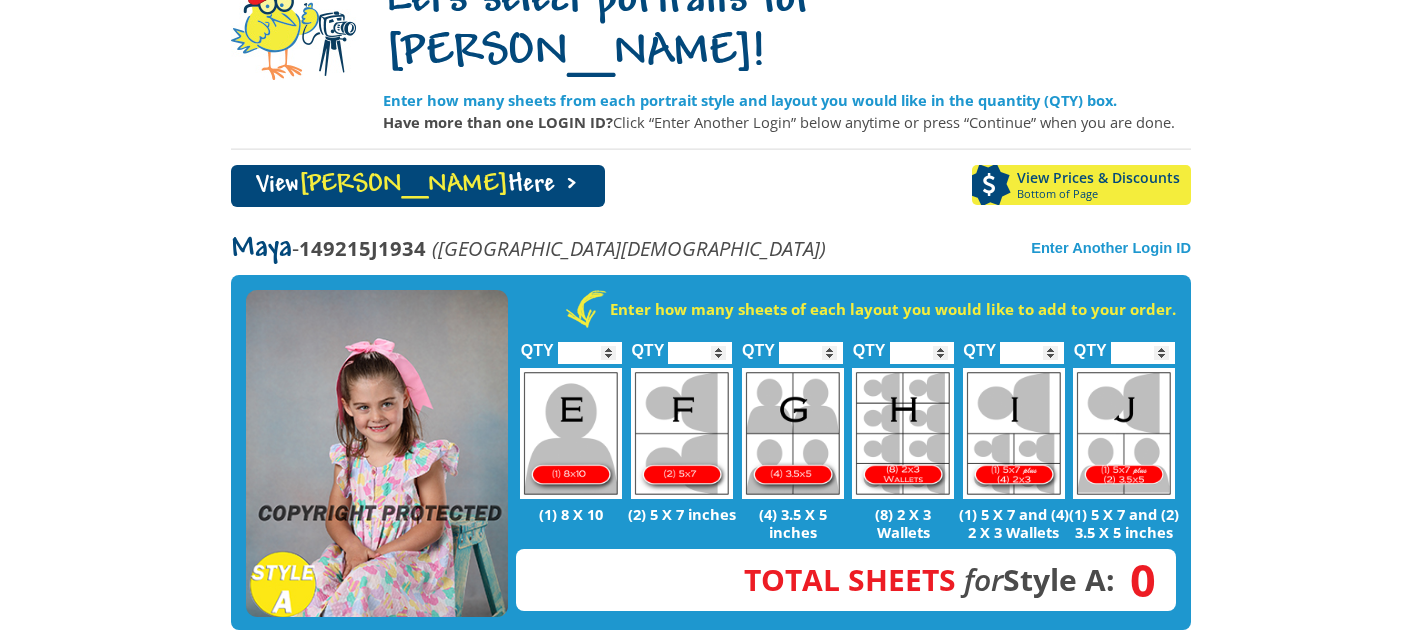 scroll, scrollTop: 217, scrollLeft: 0, axis: vertical 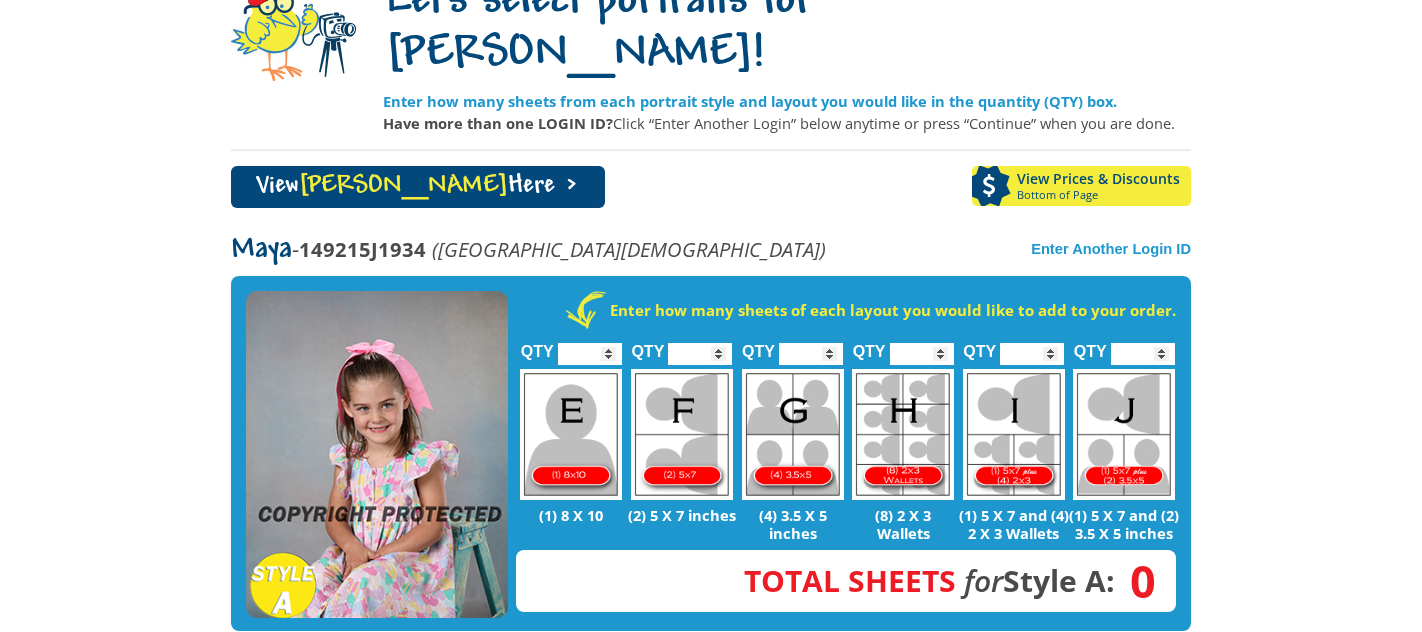 type on "*" 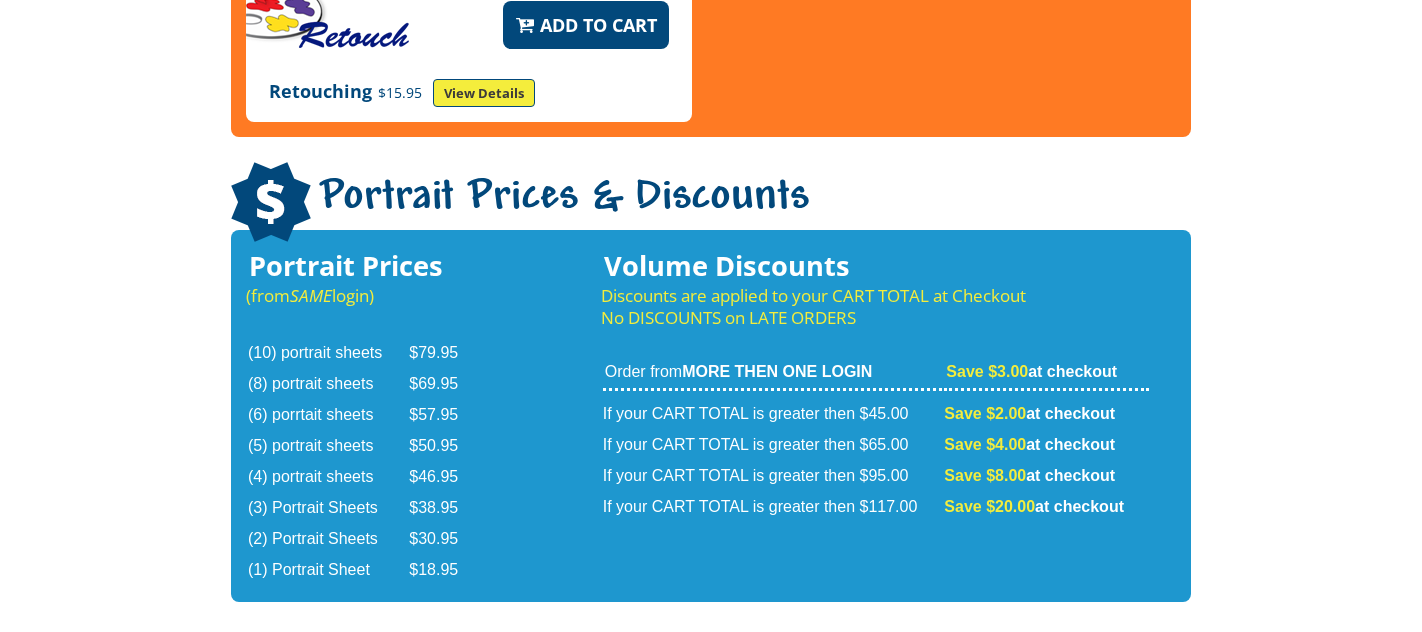 scroll, scrollTop: 3546, scrollLeft: 0, axis: vertical 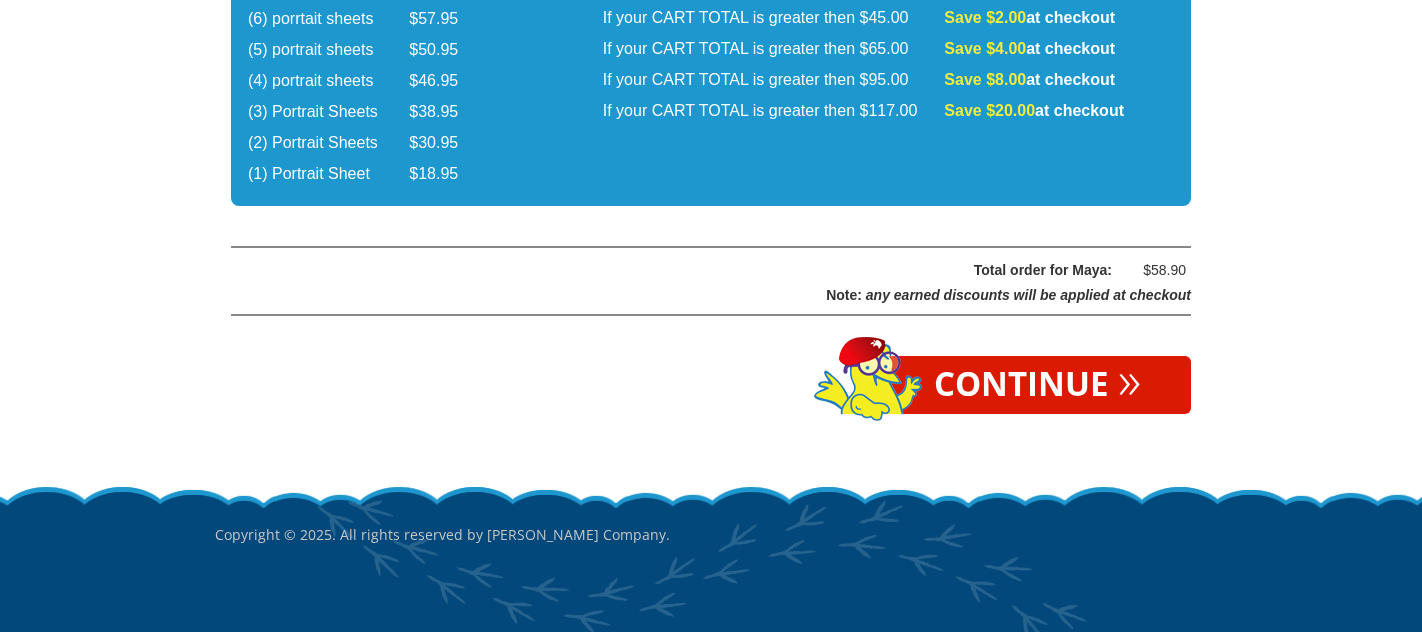 click on "Continue
»" at bounding box center [1037, 385] 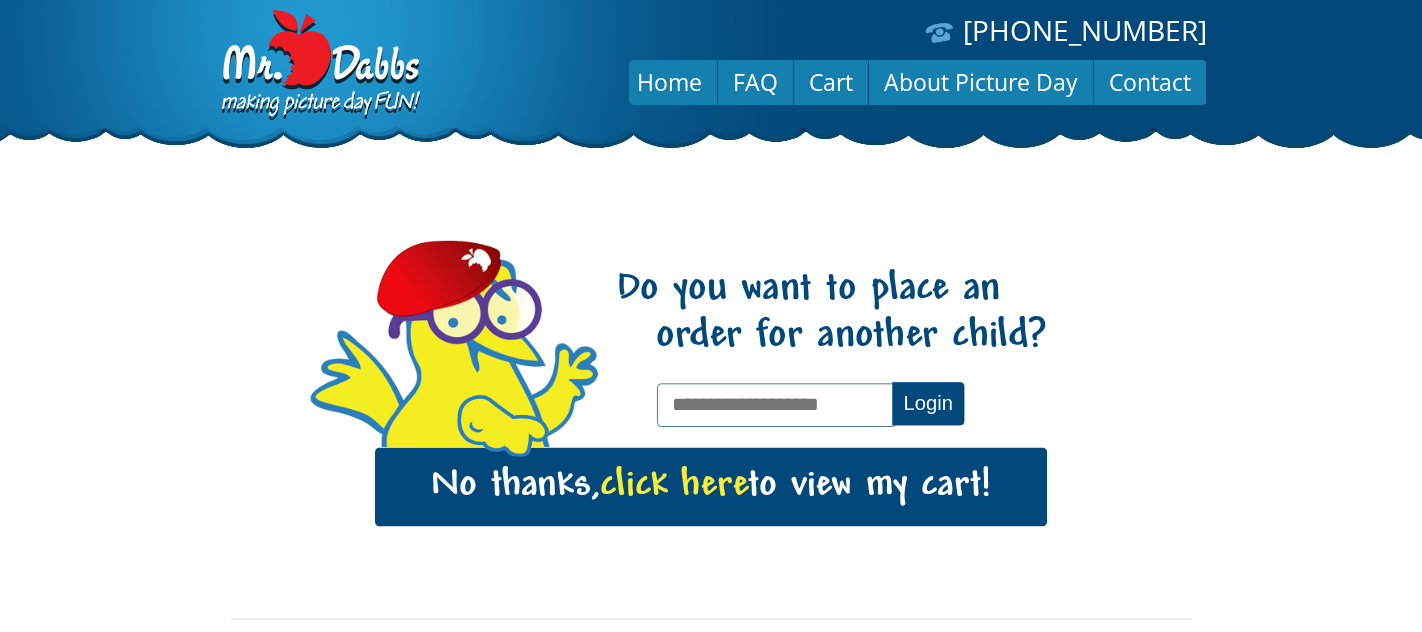 scroll, scrollTop: 0, scrollLeft: 0, axis: both 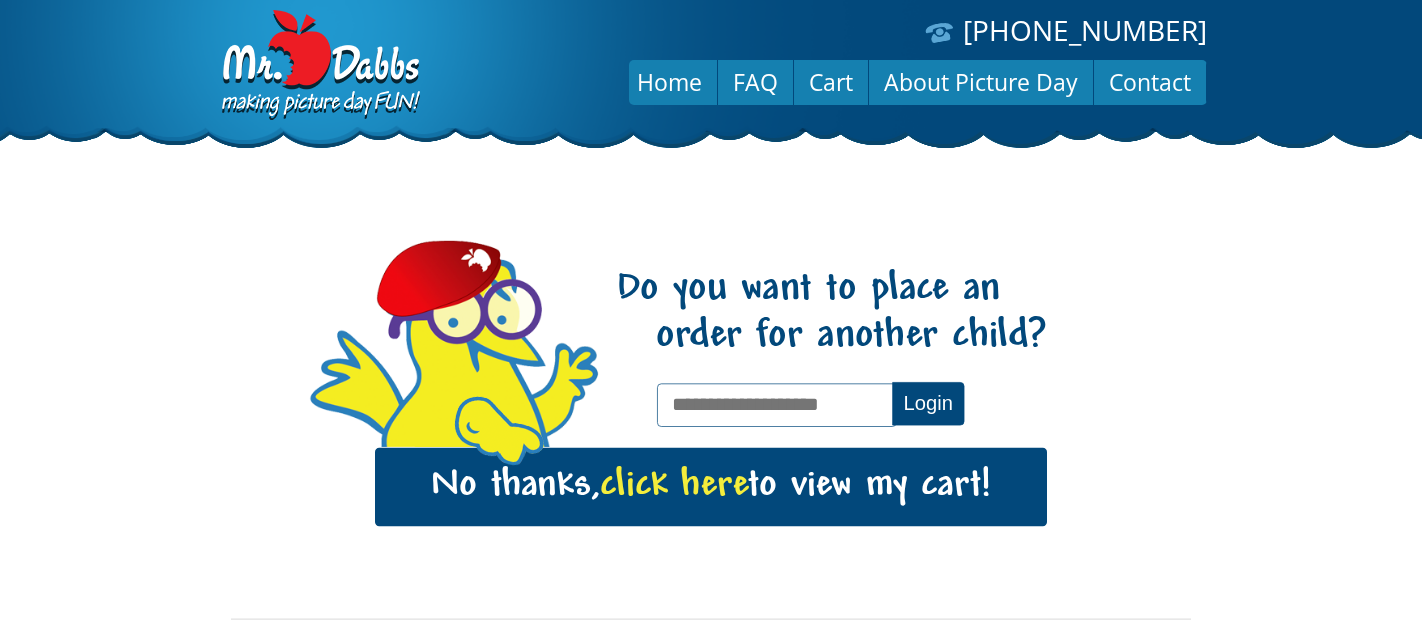 click on "No thanks,  click here  to view my cart!" at bounding box center [711, 487] 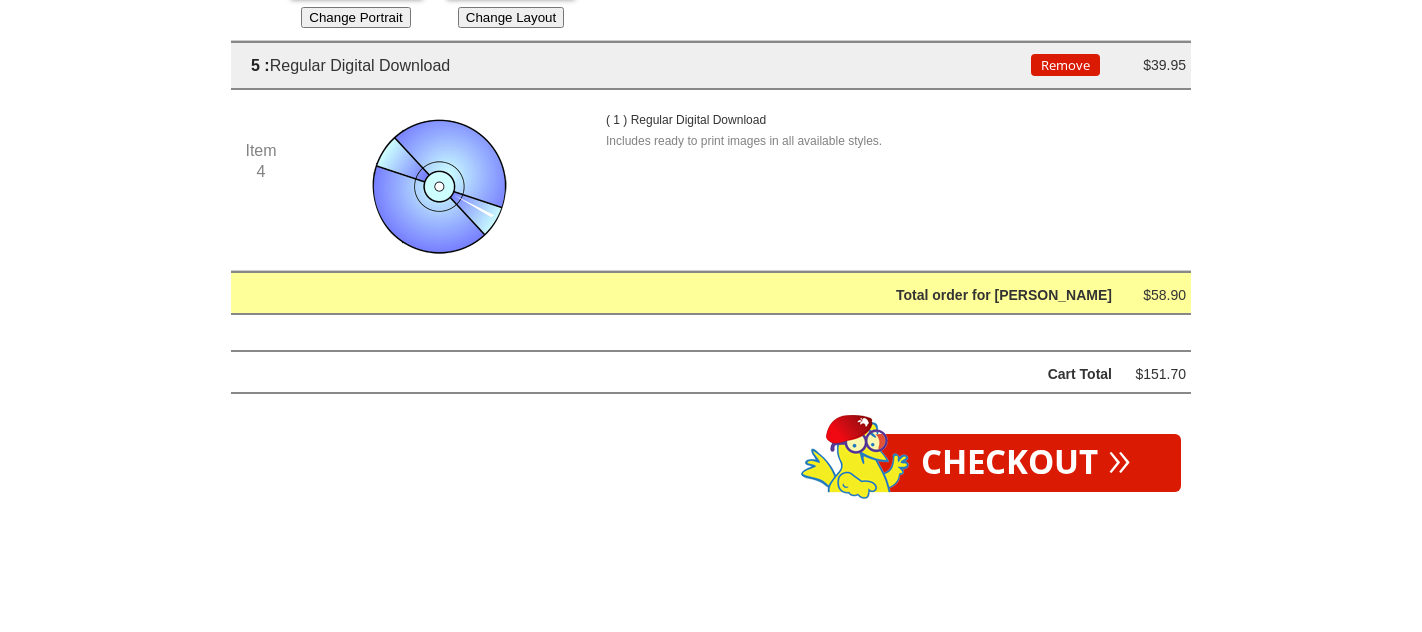 scroll, scrollTop: 1343, scrollLeft: 0, axis: vertical 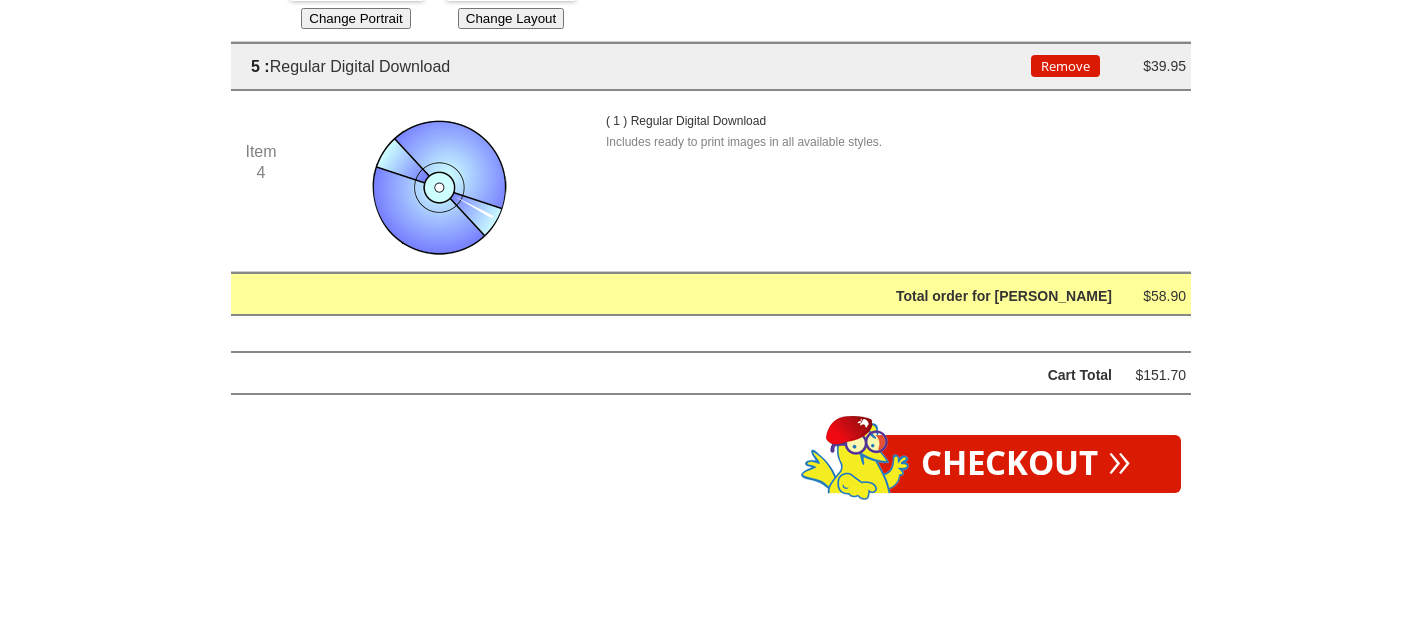 click on "Checkout  »" at bounding box center [1026, 464] 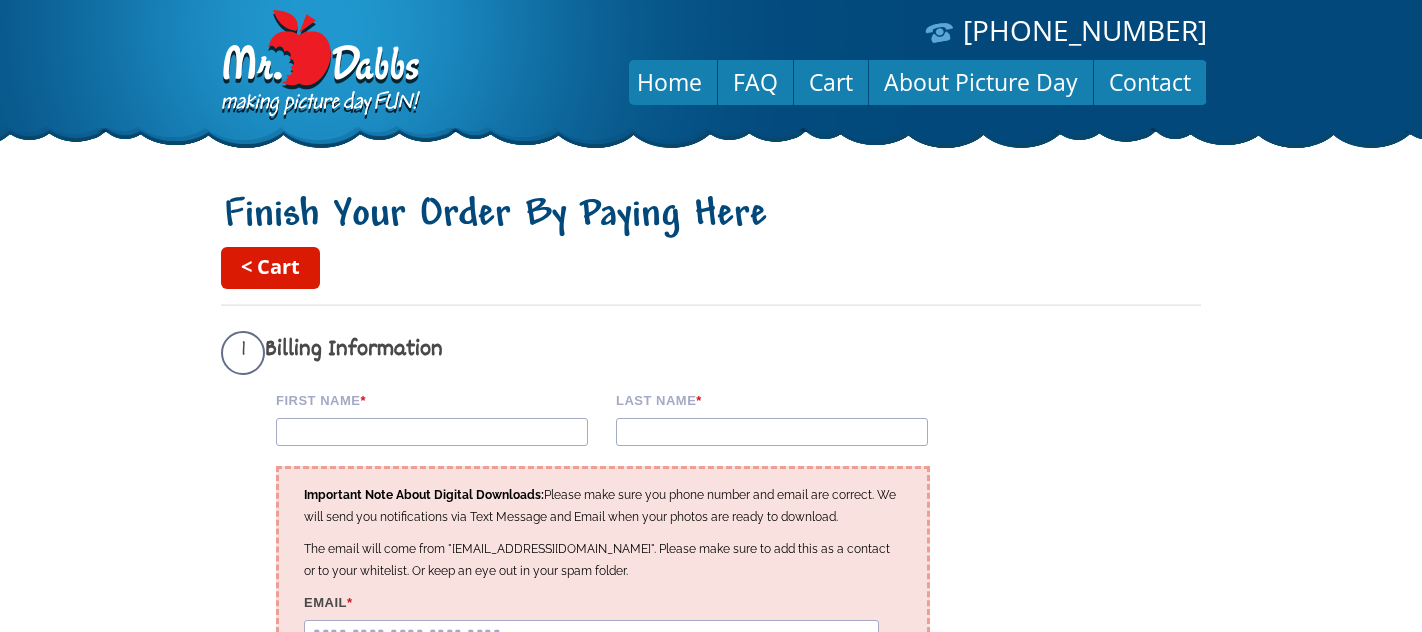 scroll, scrollTop: 0, scrollLeft: 0, axis: both 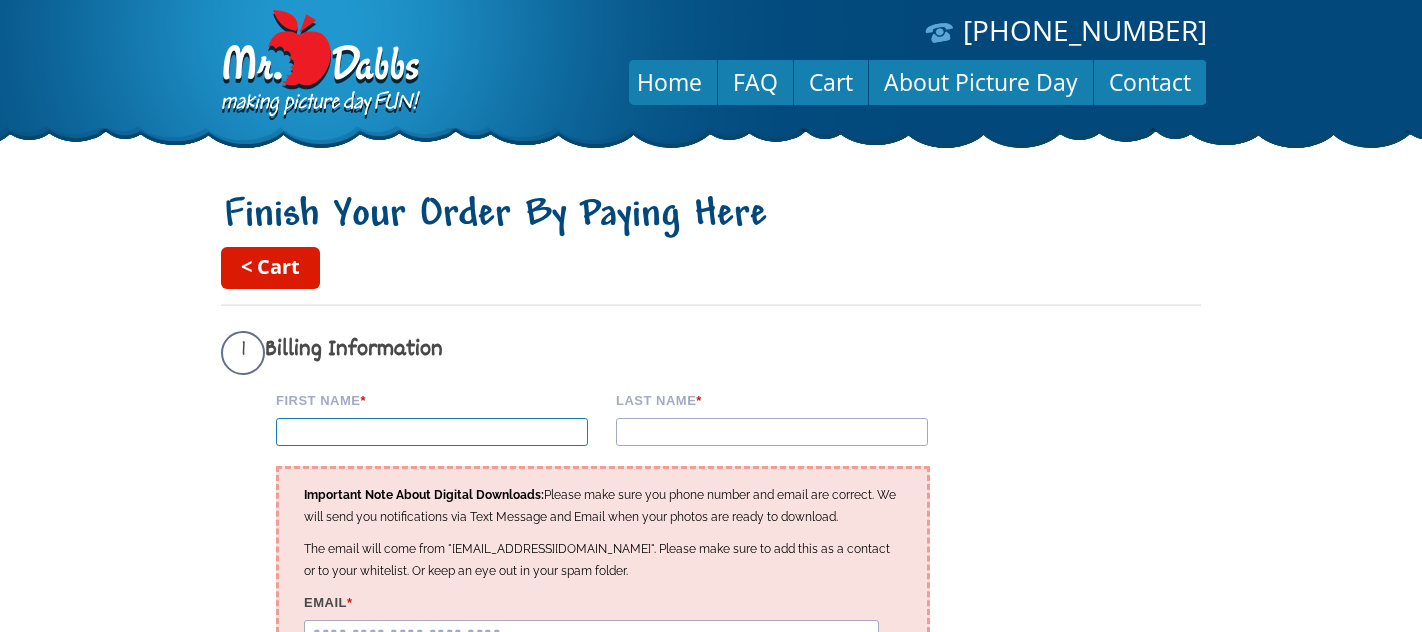 click on "First Name  *" at bounding box center (432, 432) 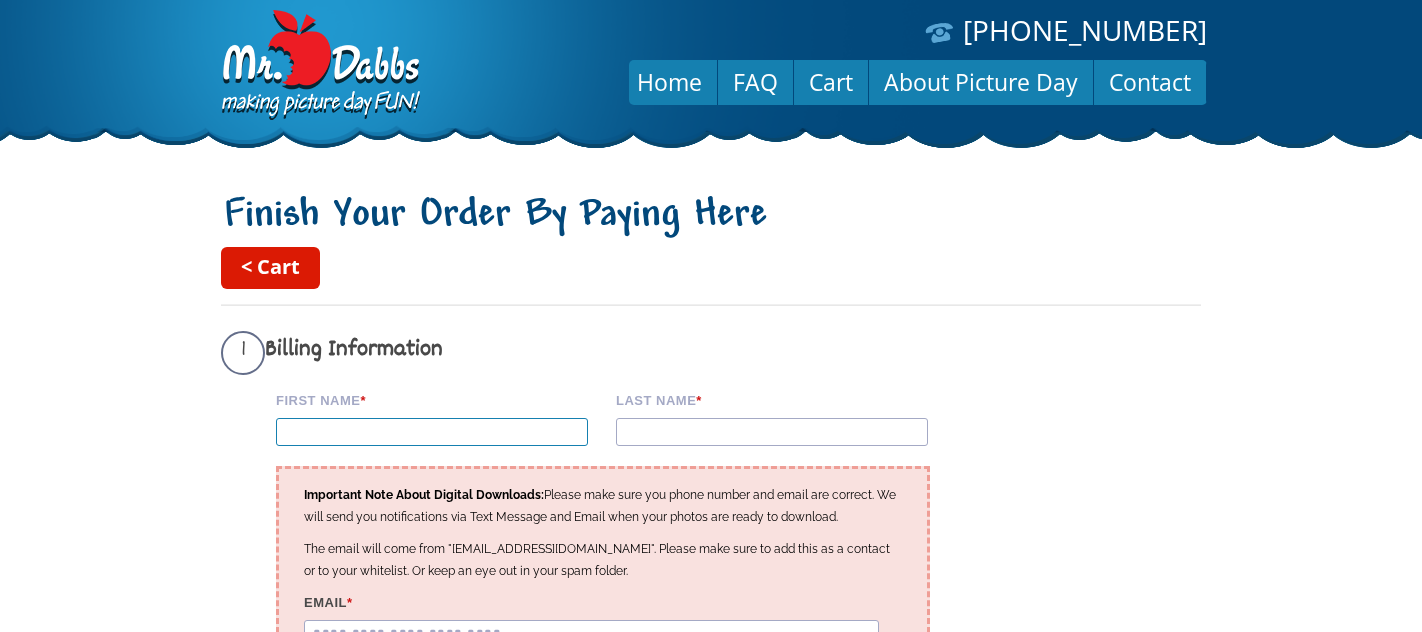 type on "*******" 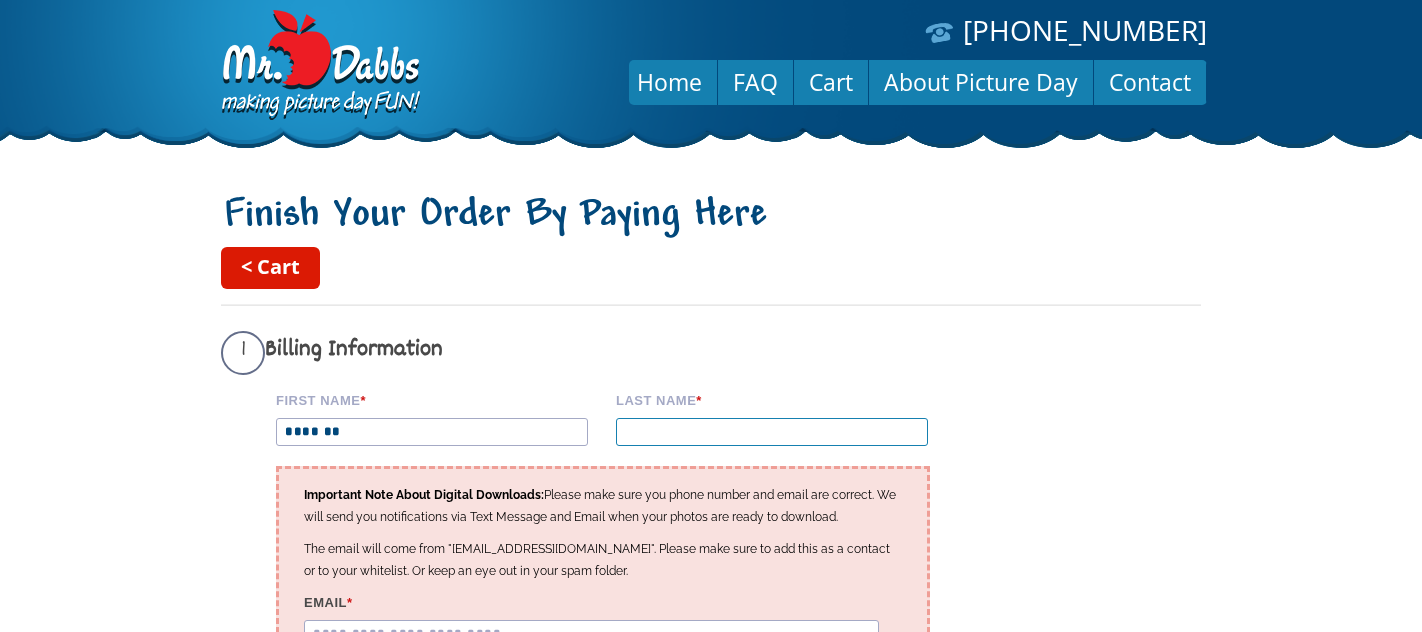 type on "*******" 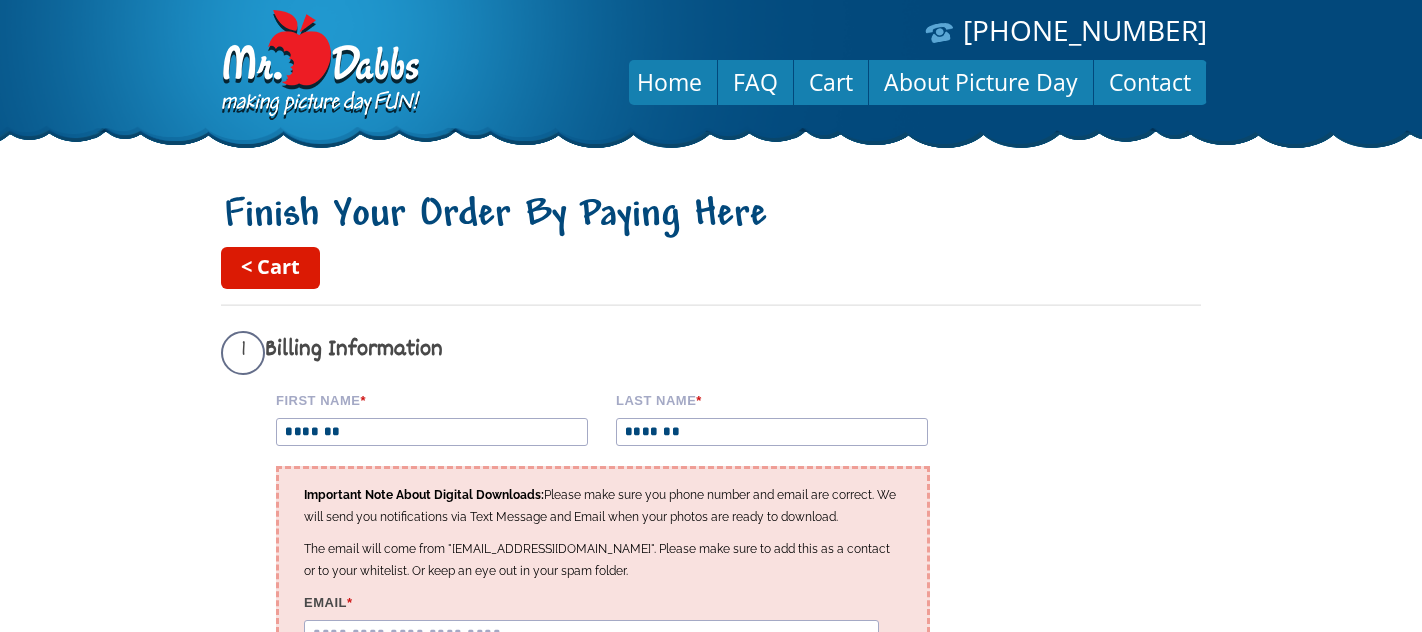 type on "**********" 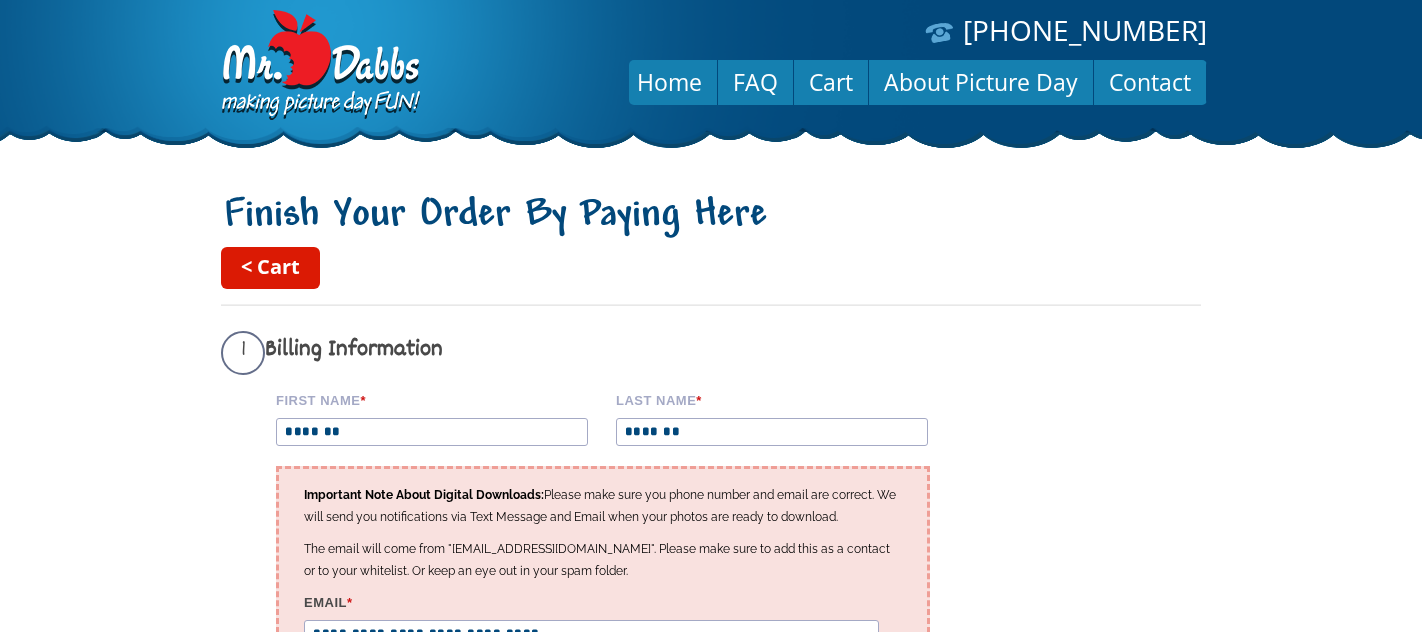 type on "**********" 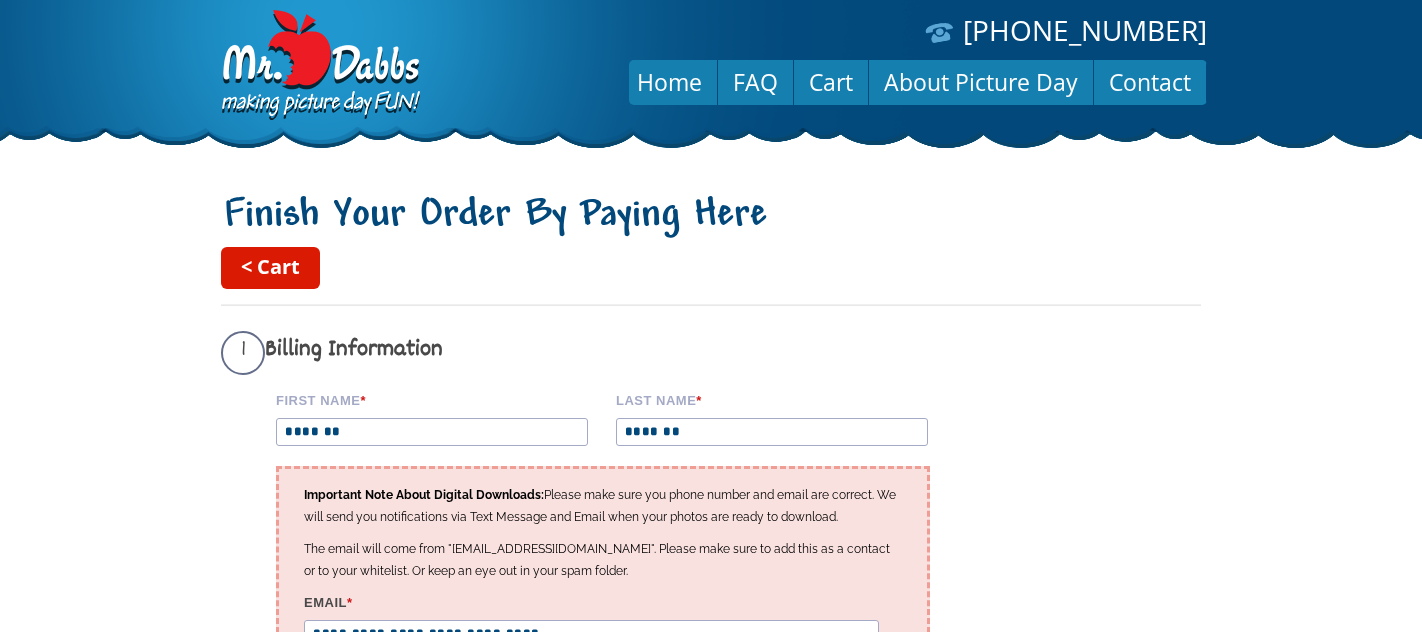 click on "< Cart" at bounding box center (270, 268) 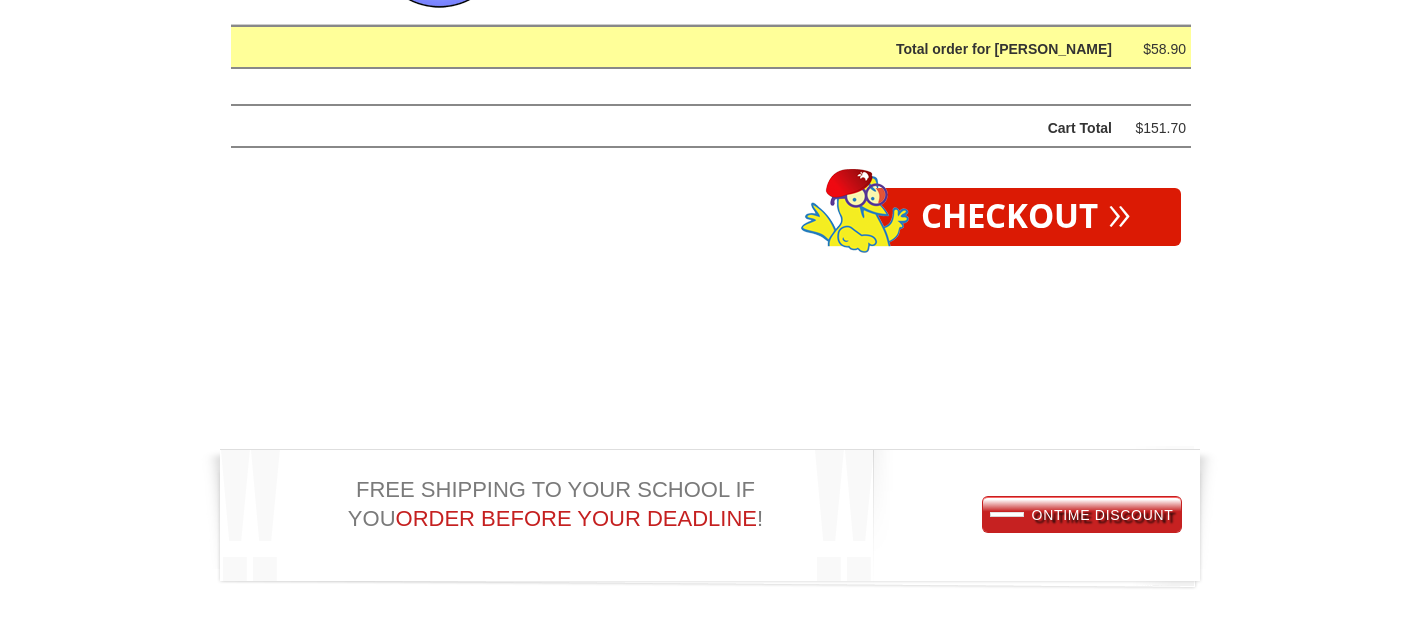 scroll, scrollTop: 1595, scrollLeft: 0, axis: vertical 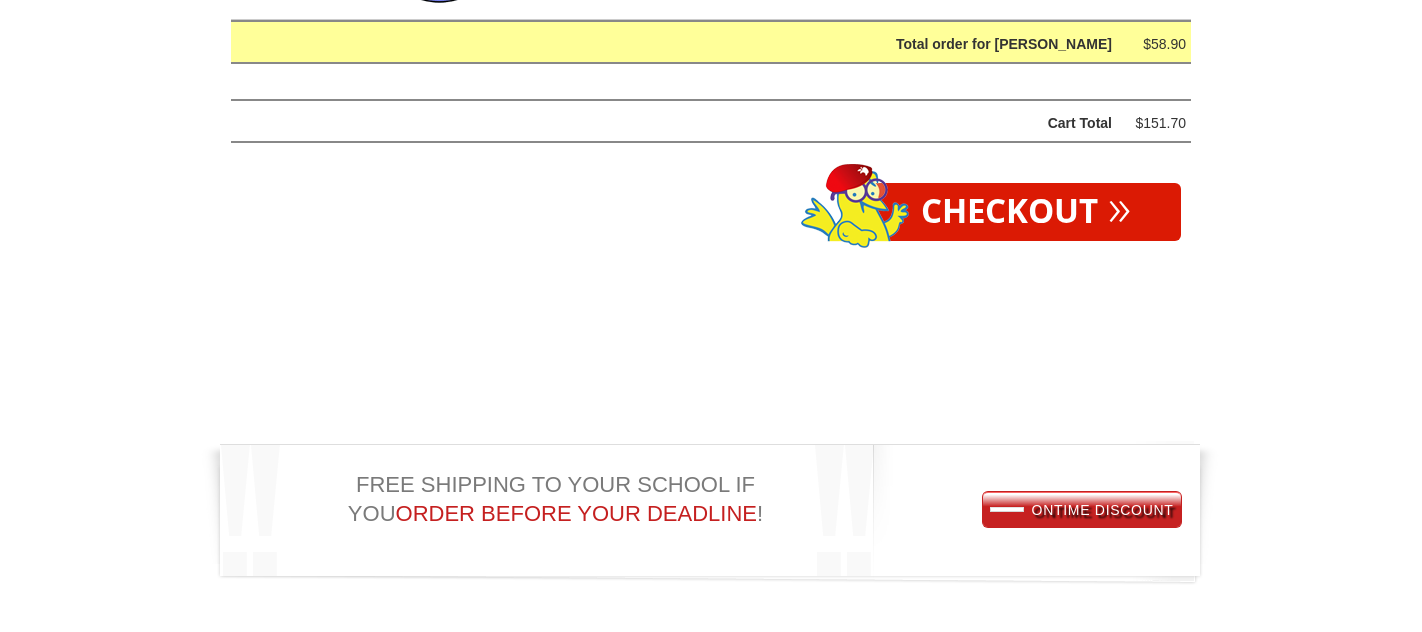 click on "Checkout  »" at bounding box center [1026, 212] 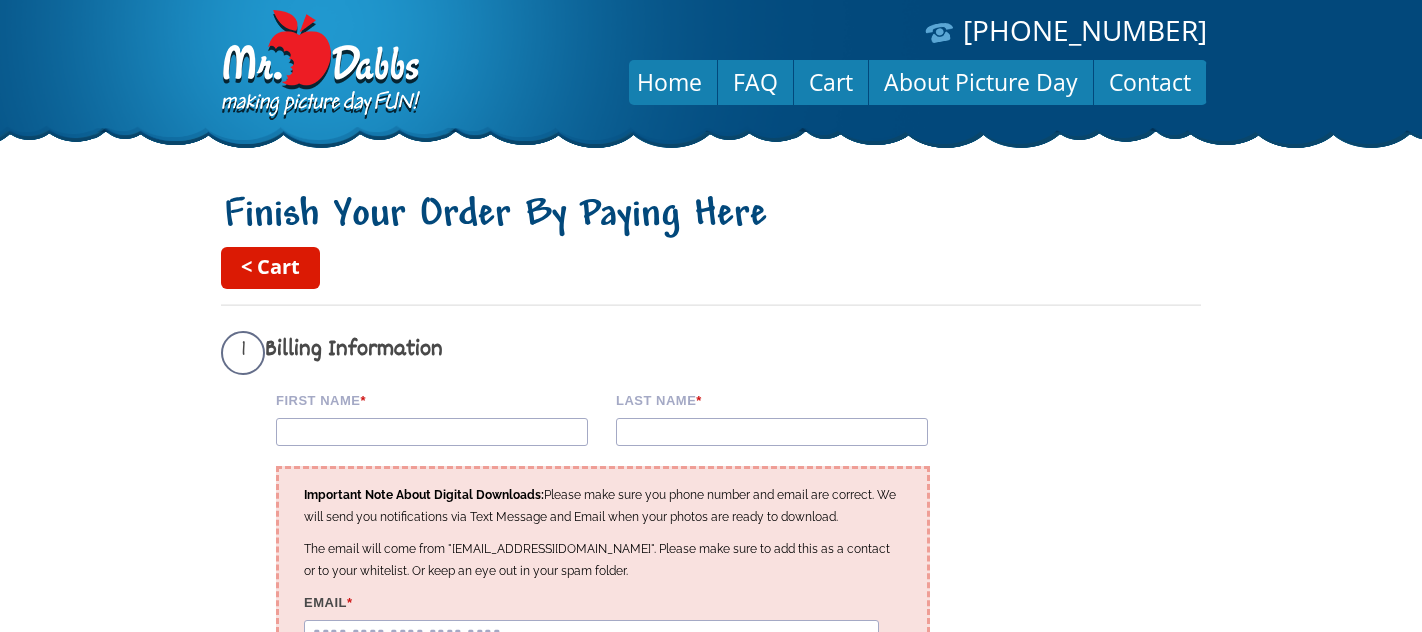 scroll, scrollTop: 0, scrollLeft: 0, axis: both 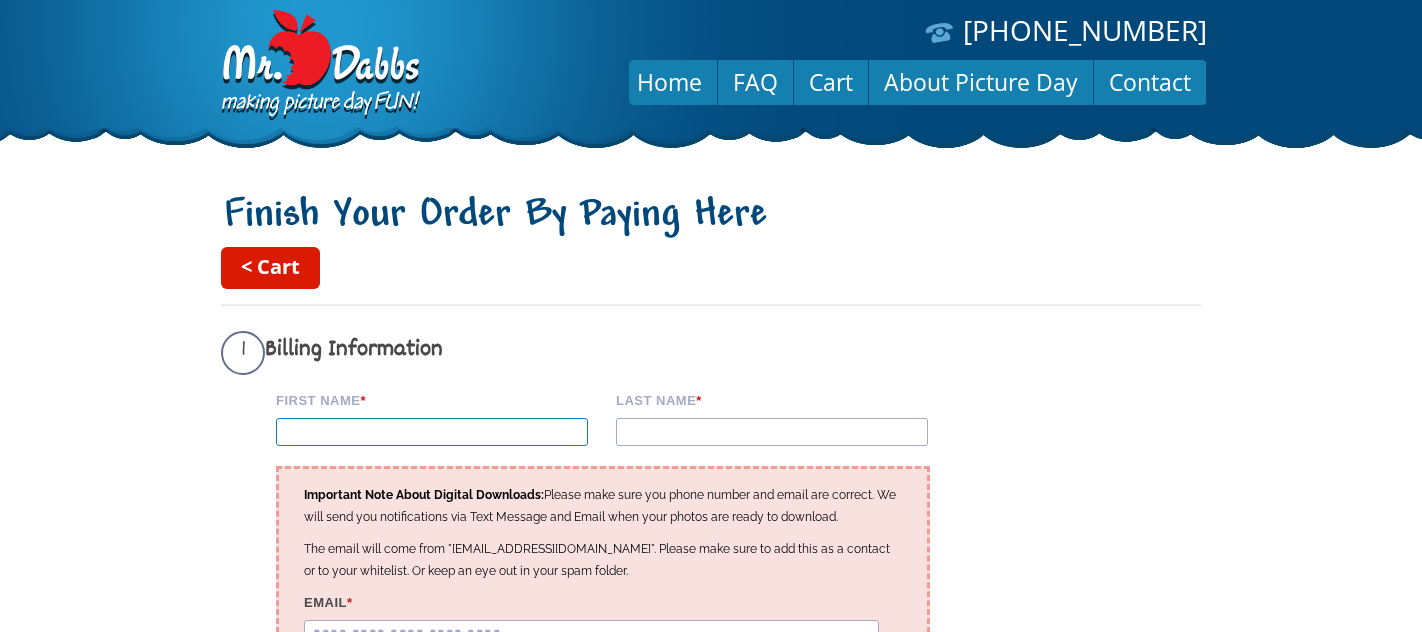 click on "First Name  *" at bounding box center (432, 432) 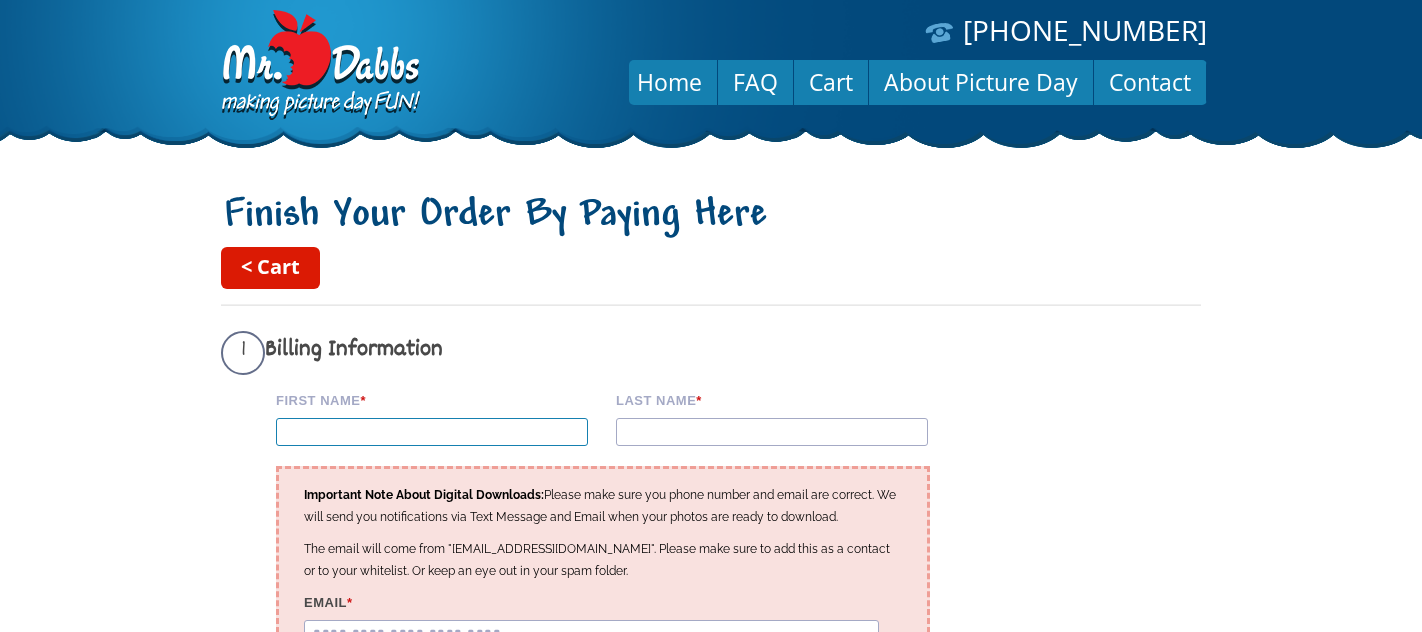 type on "*******" 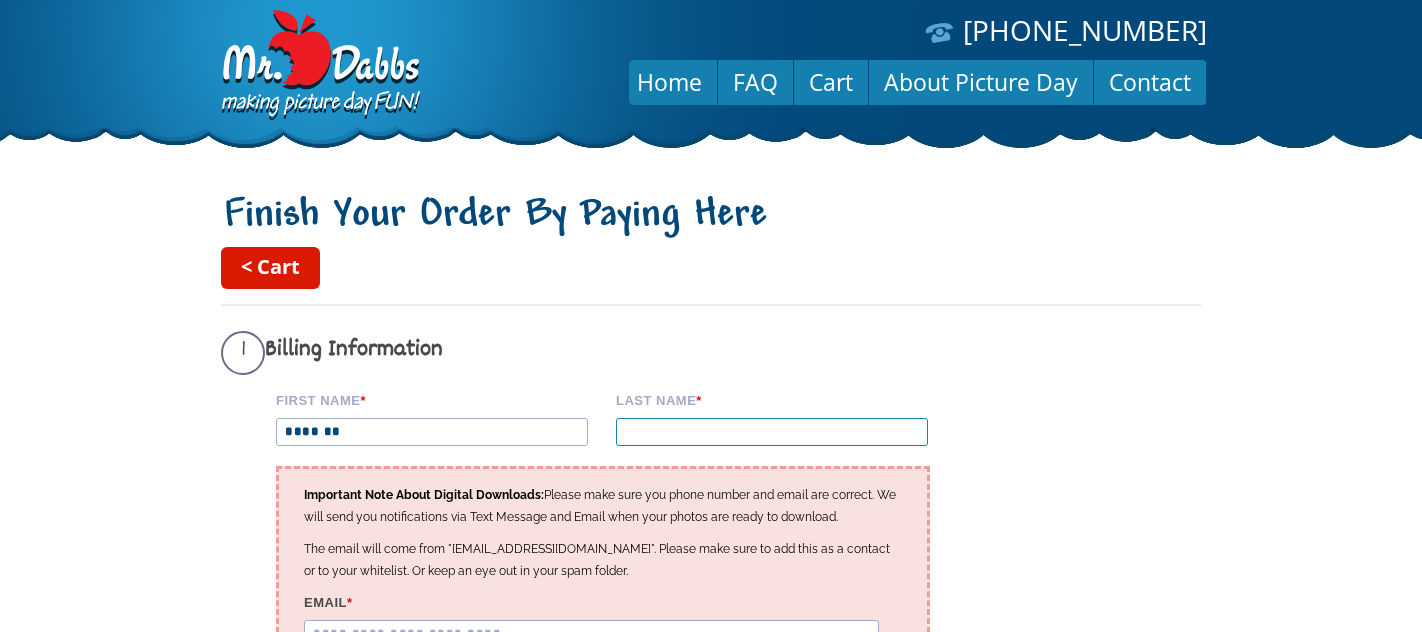 type on "*******" 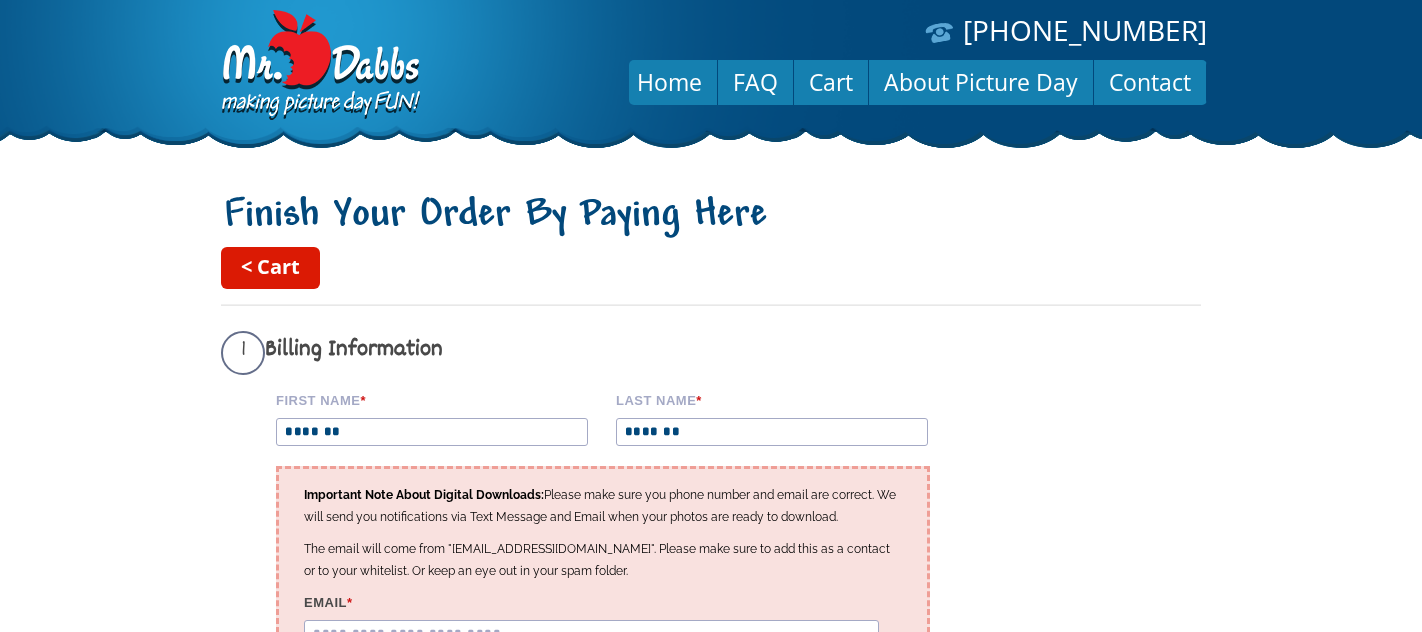 type on "**********" 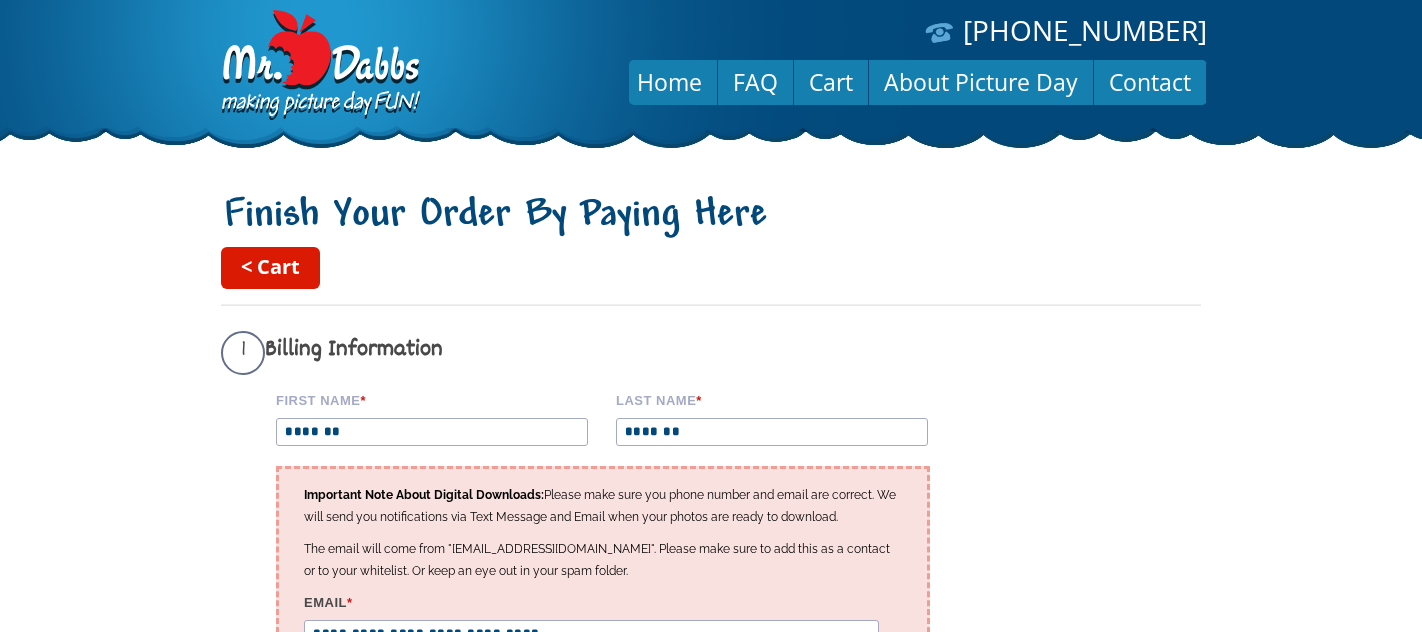 type on "**********" 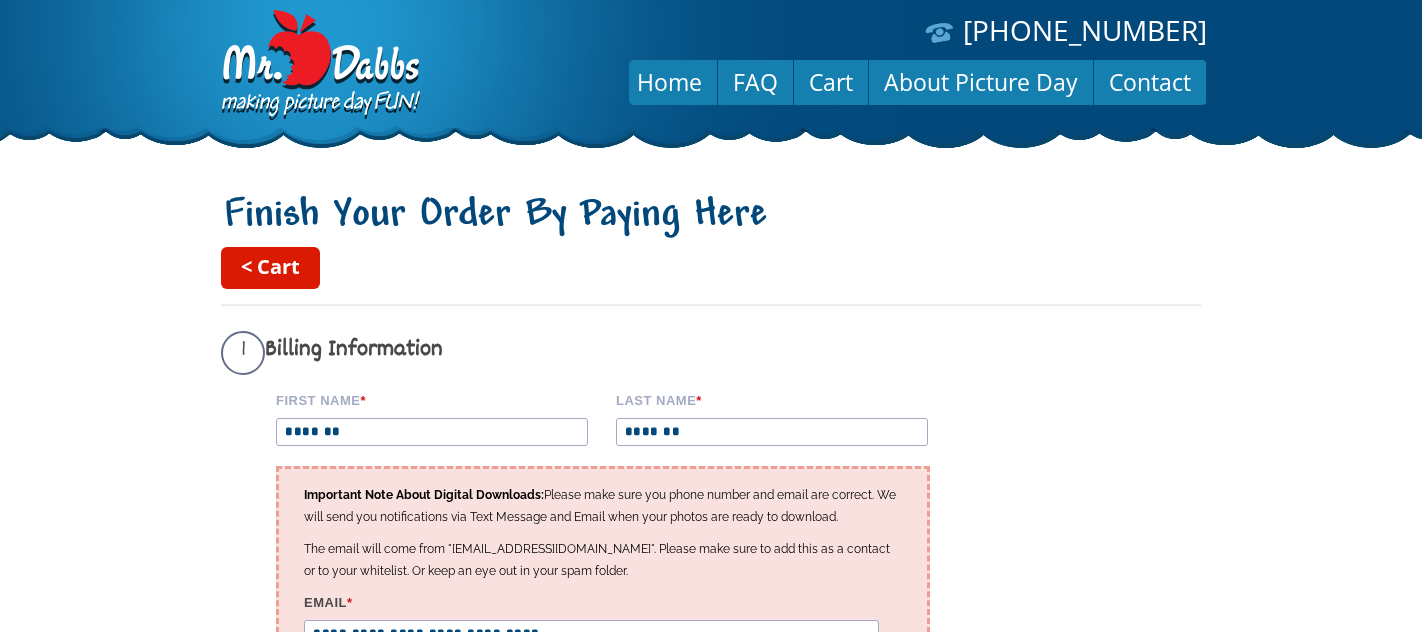 click on "**********" at bounding box center (711, 1208) 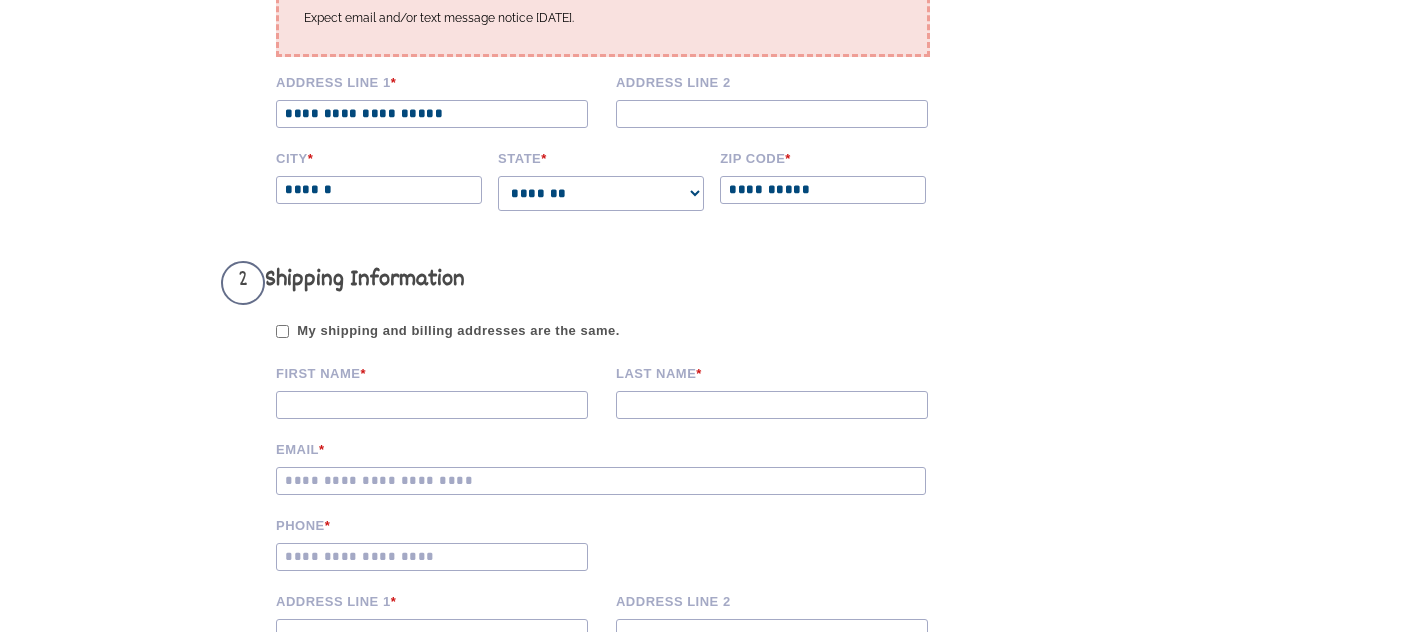 type on "*******" 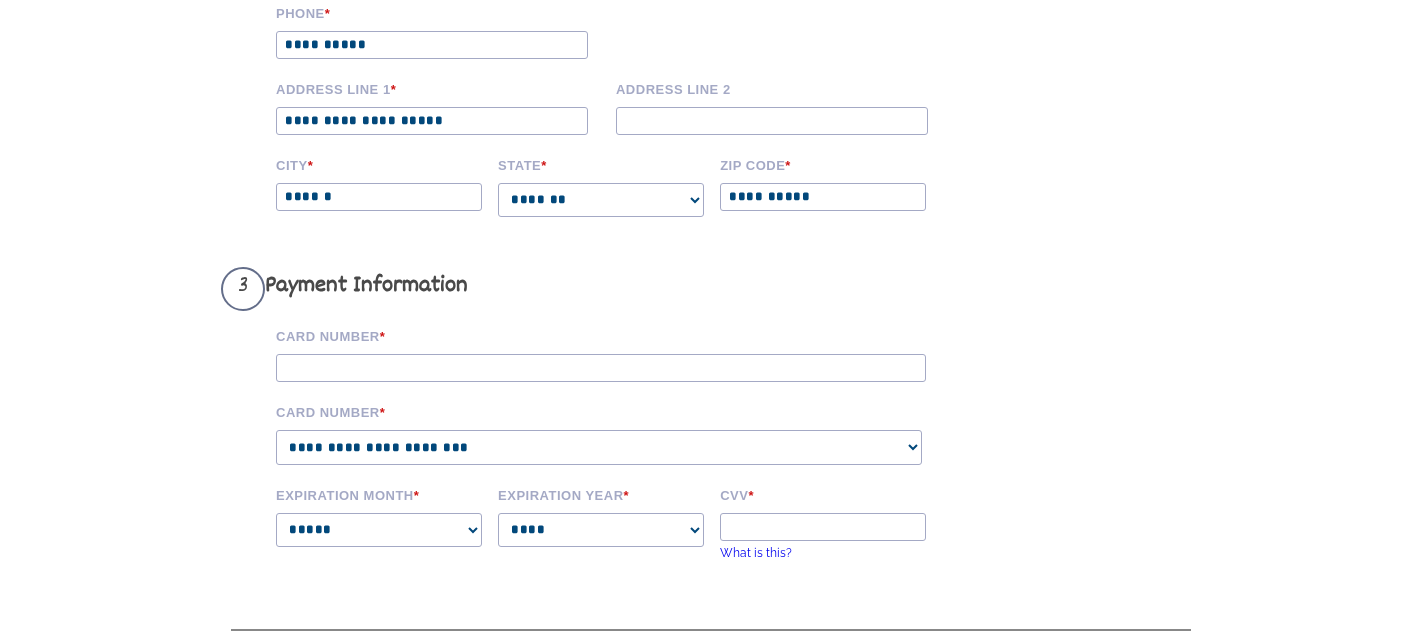 scroll, scrollTop: 1315, scrollLeft: 0, axis: vertical 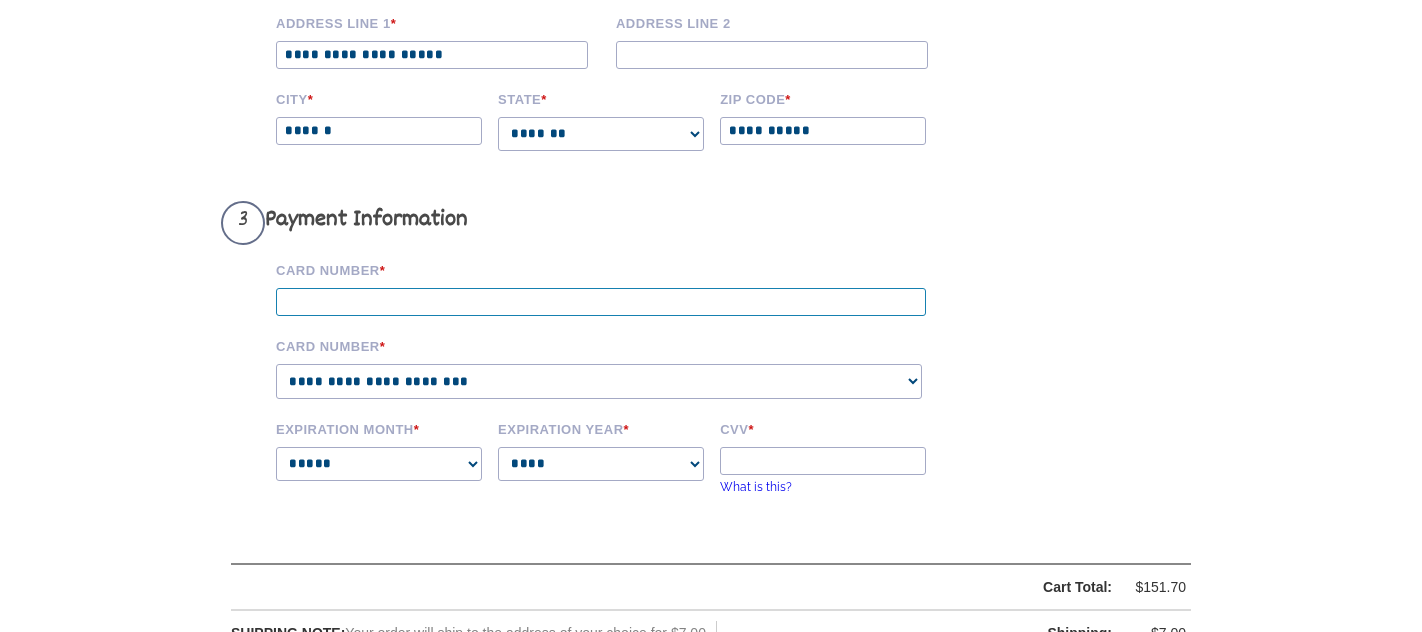 click on "Card Number  *" at bounding box center [601, 302] 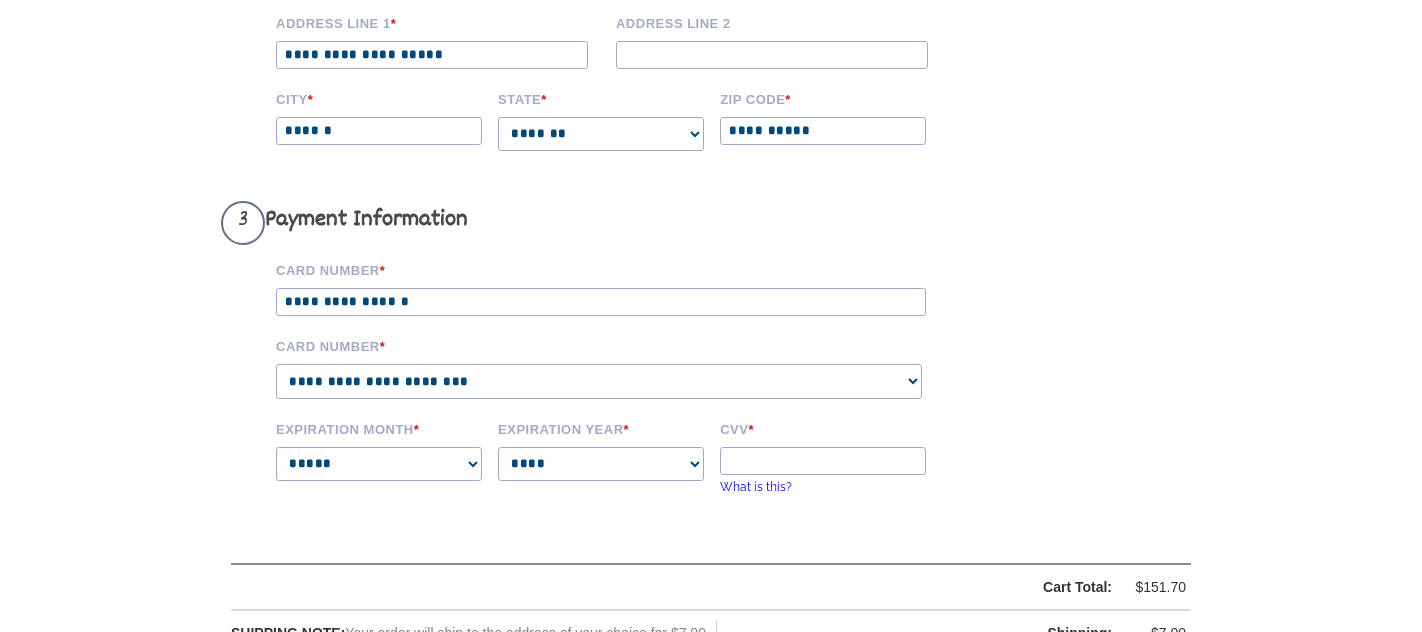 select on "**********" 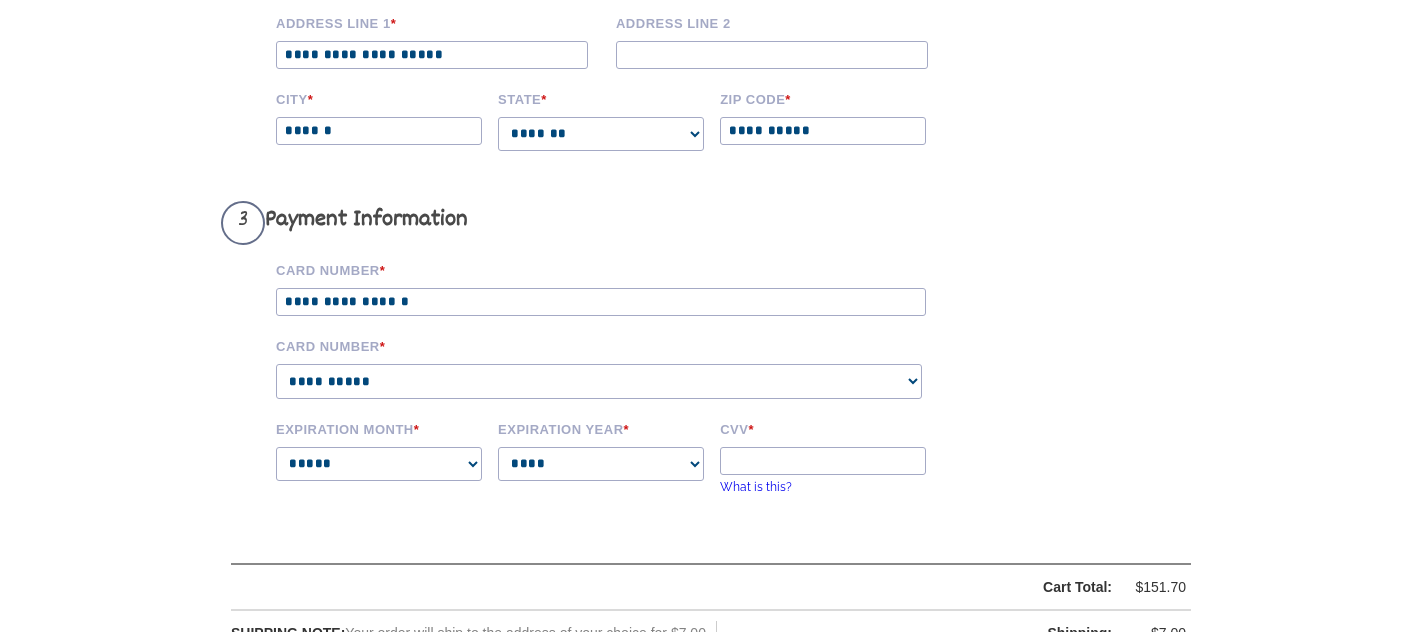 select on "**" 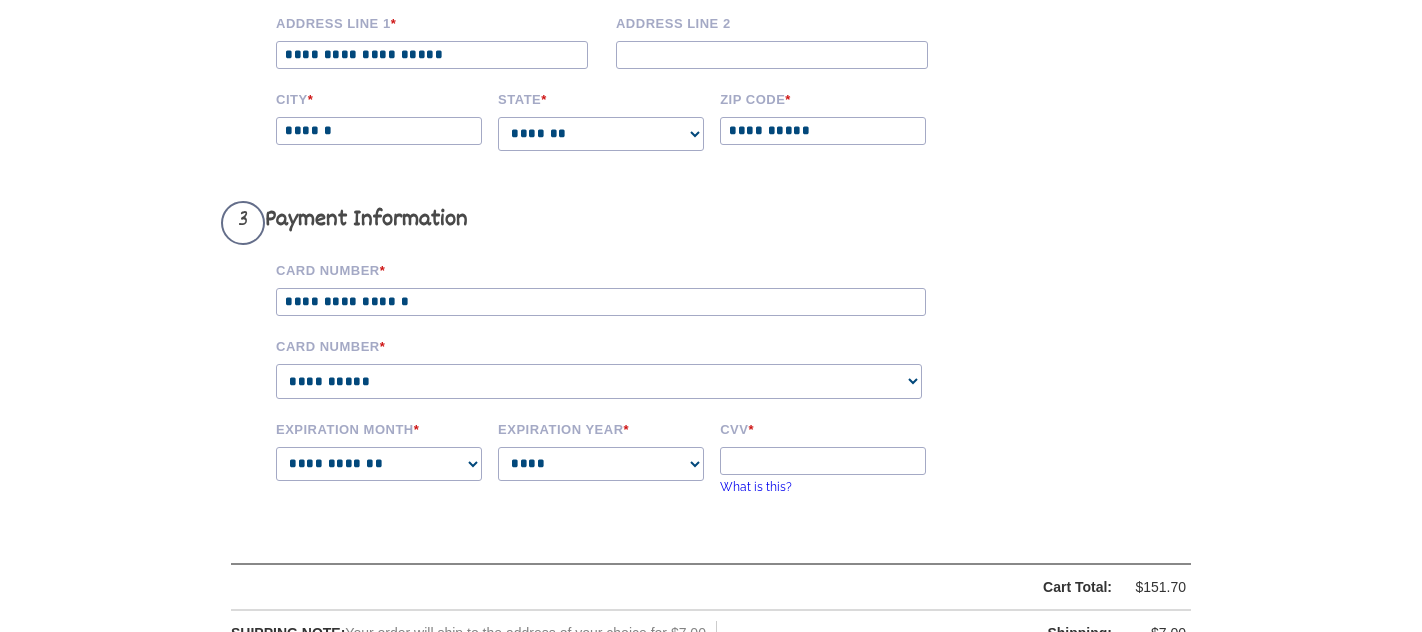 select on "****" 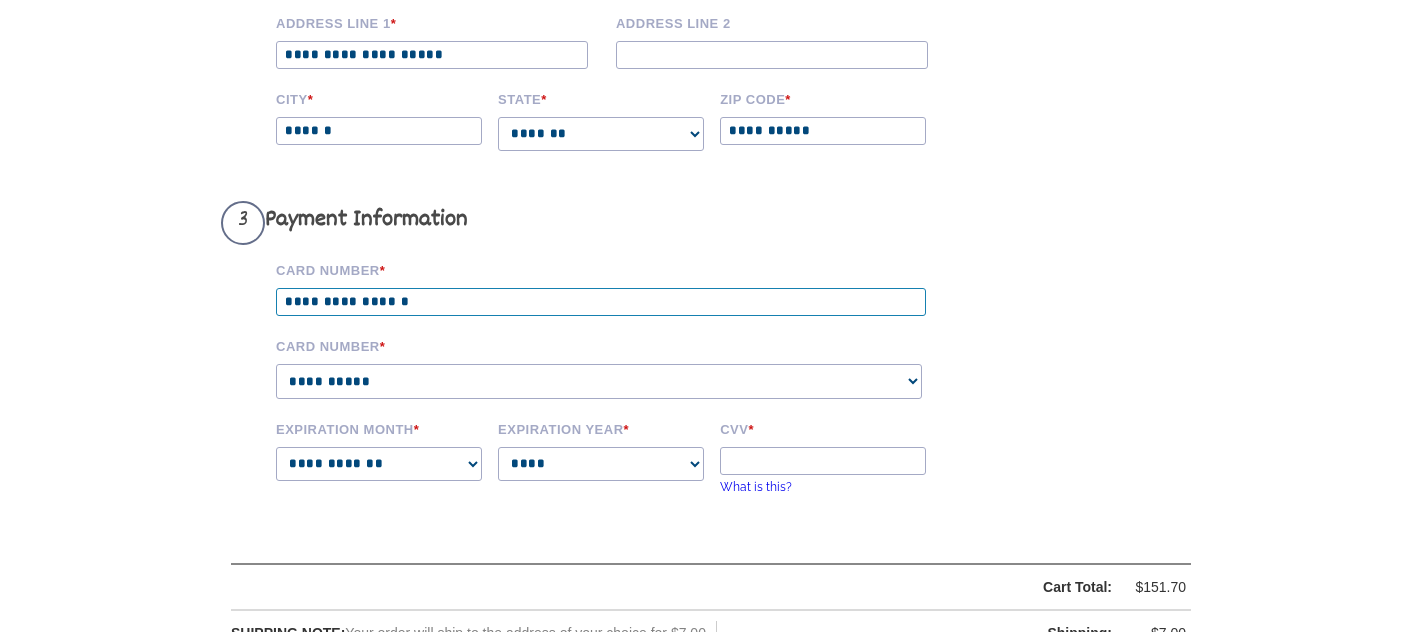 click on "**********" at bounding box center (601, 302) 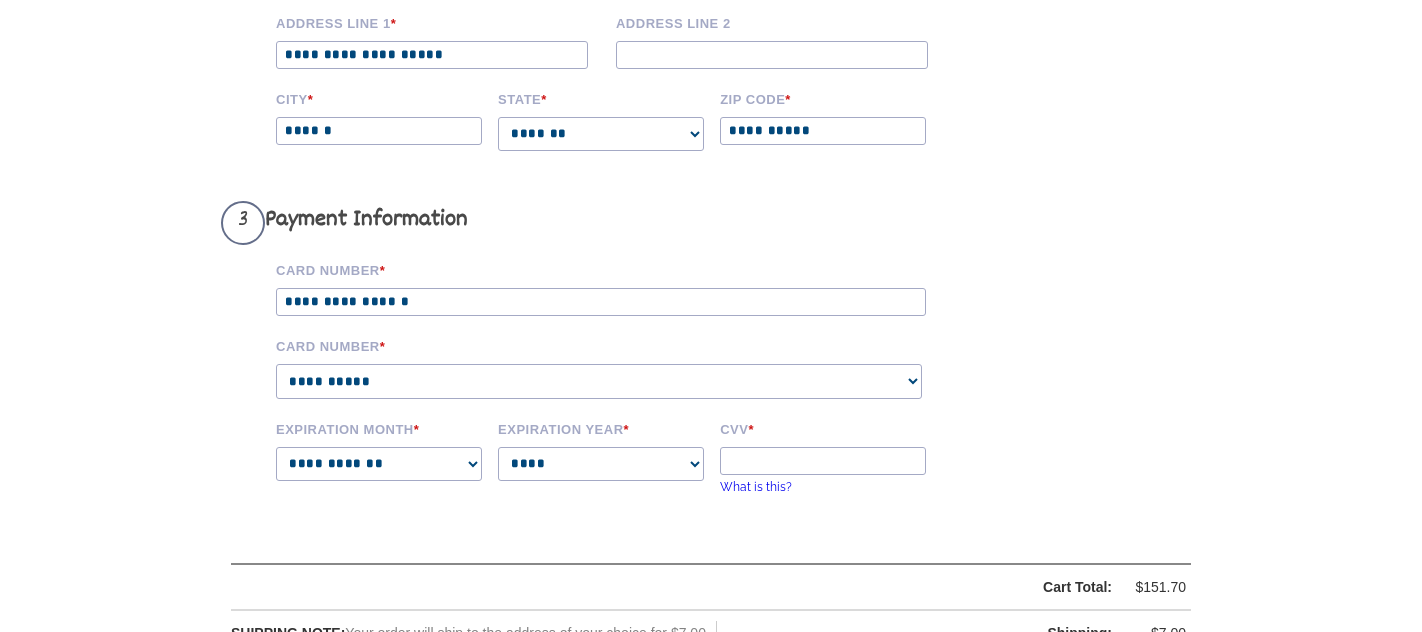 click on "CVV  *" at bounding box center [823, 461] 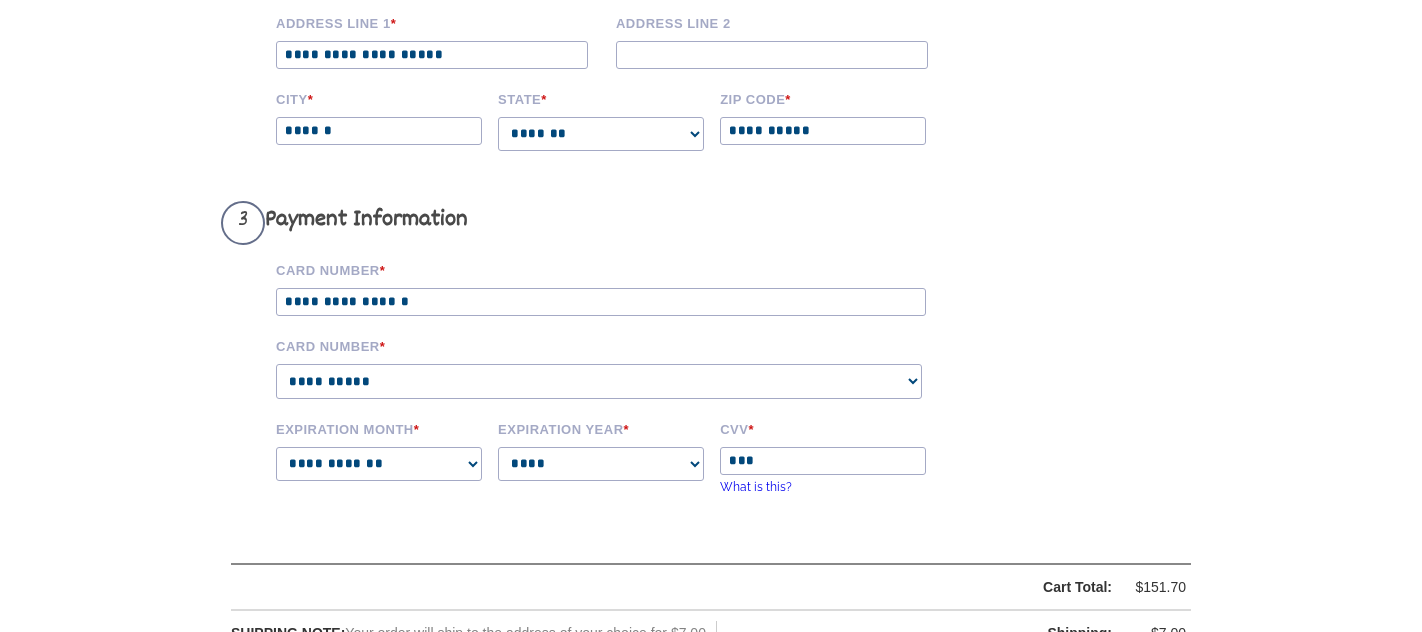 type on "***" 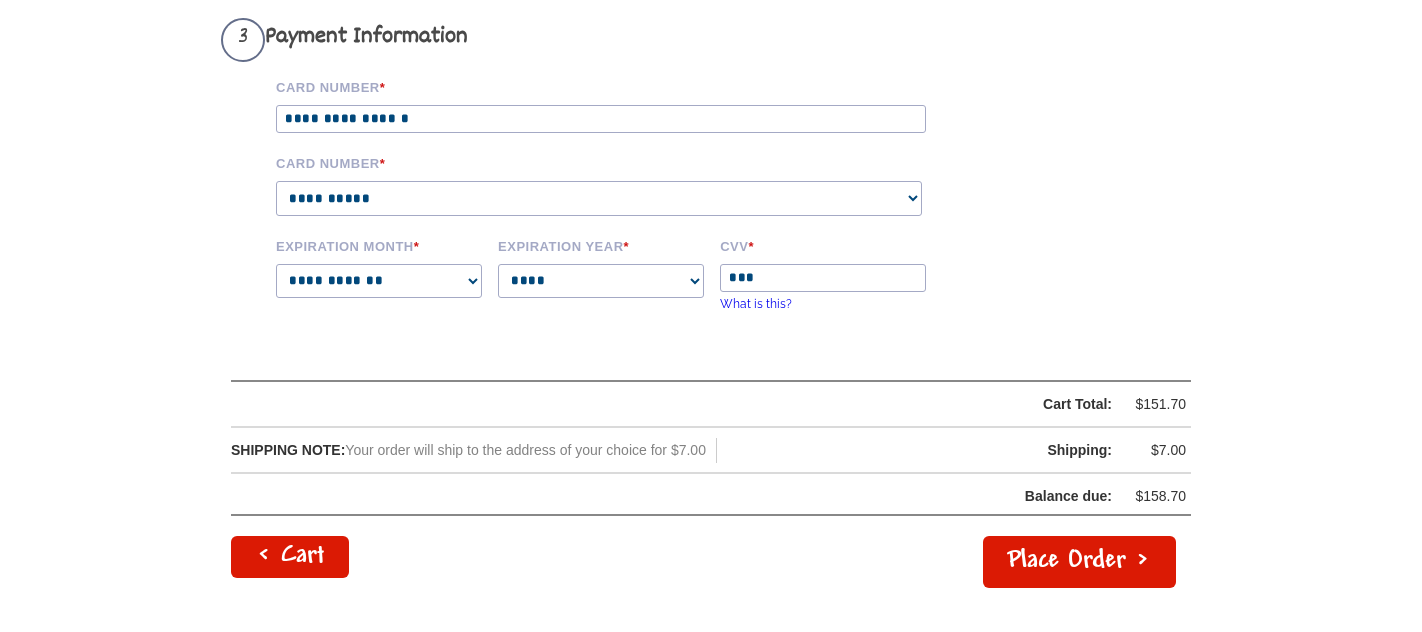 click on "Place Order >" at bounding box center [1079, 562] 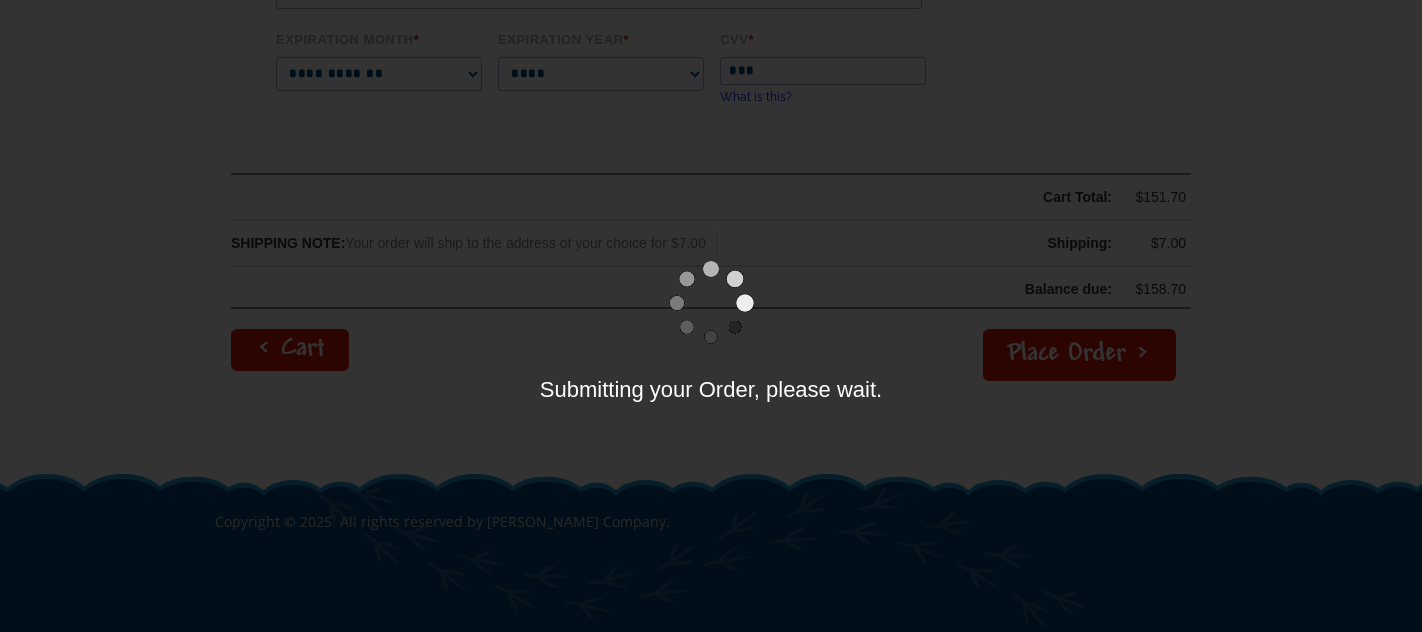 scroll, scrollTop: 1709, scrollLeft: 0, axis: vertical 